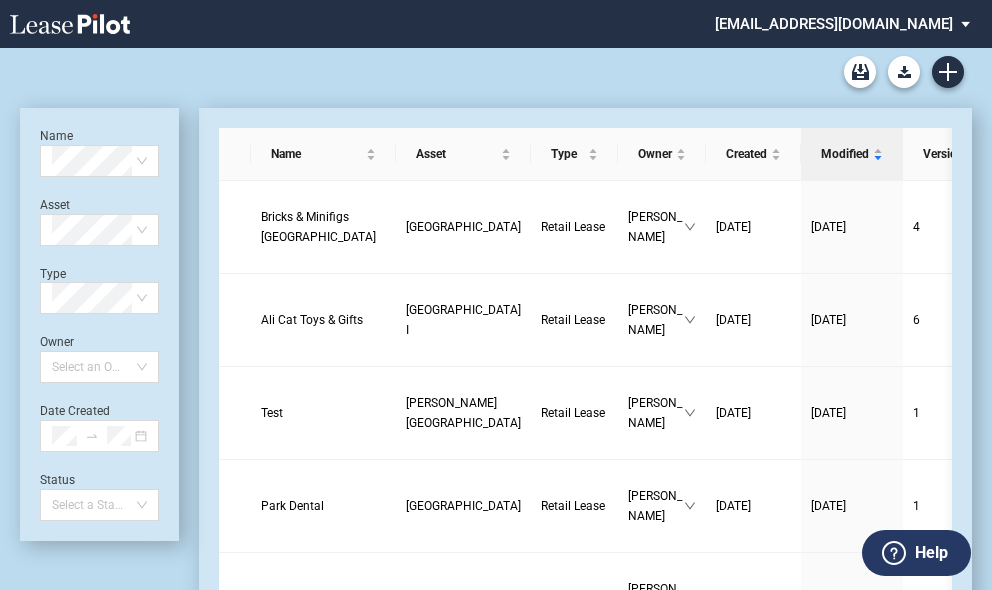 scroll, scrollTop: 0, scrollLeft: 0, axis: both 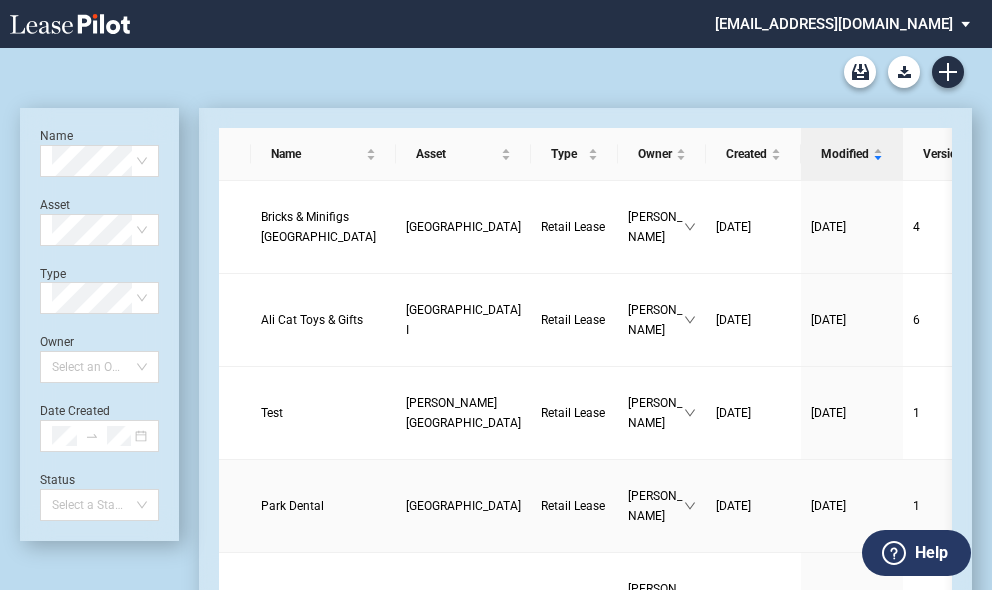 drag, startPoint x: 294, startPoint y: 511, endPoint x: 313, endPoint y: 495, distance: 24.839485 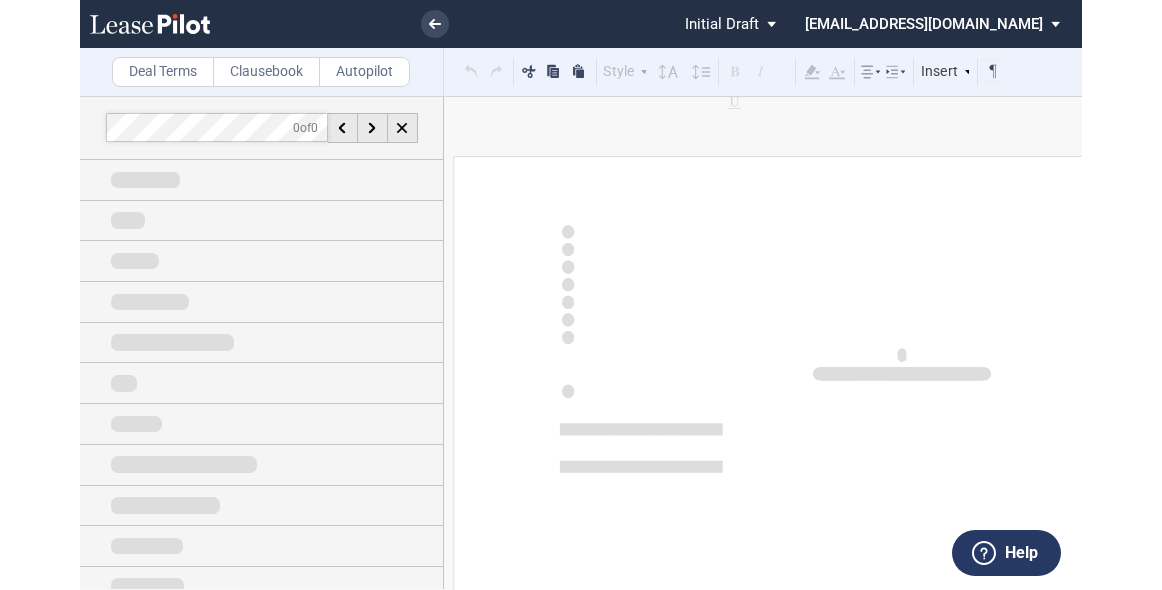 scroll, scrollTop: 0, scrollLeft: 0, axis: both 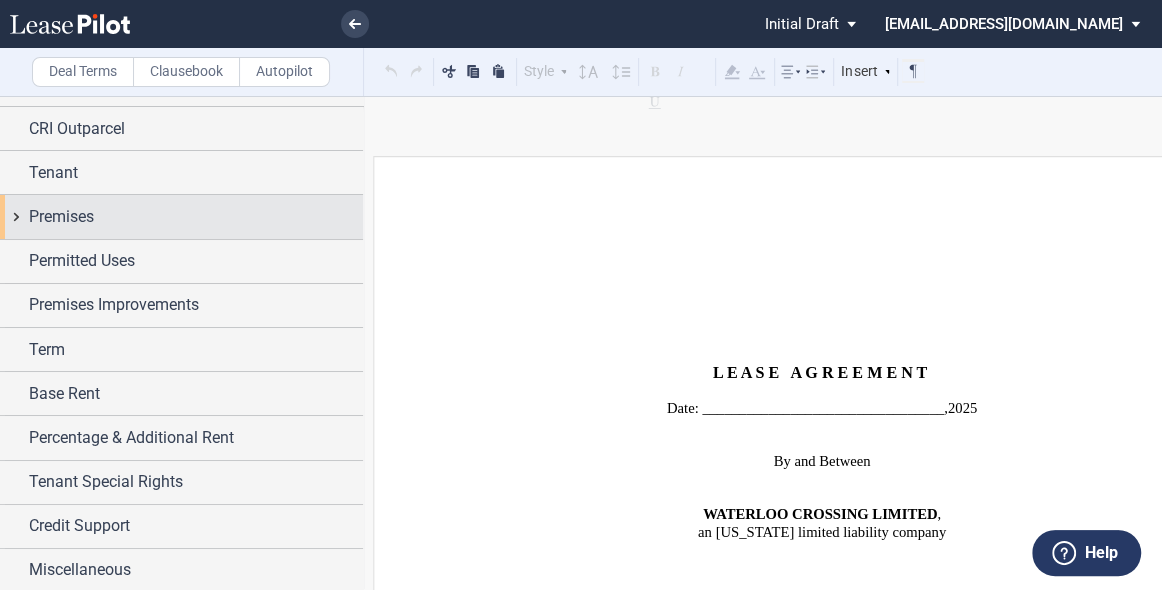 click on "Premises" at bounding box center (181, 216) 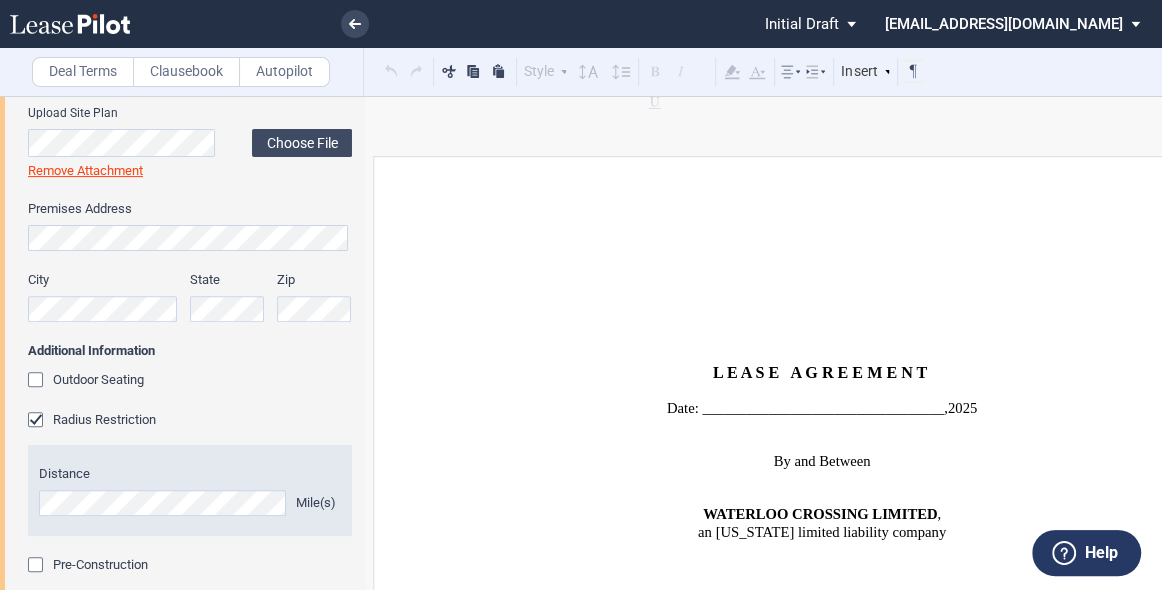scroll, scrollTop: 684, scrollLeft: 0, axis: vertical 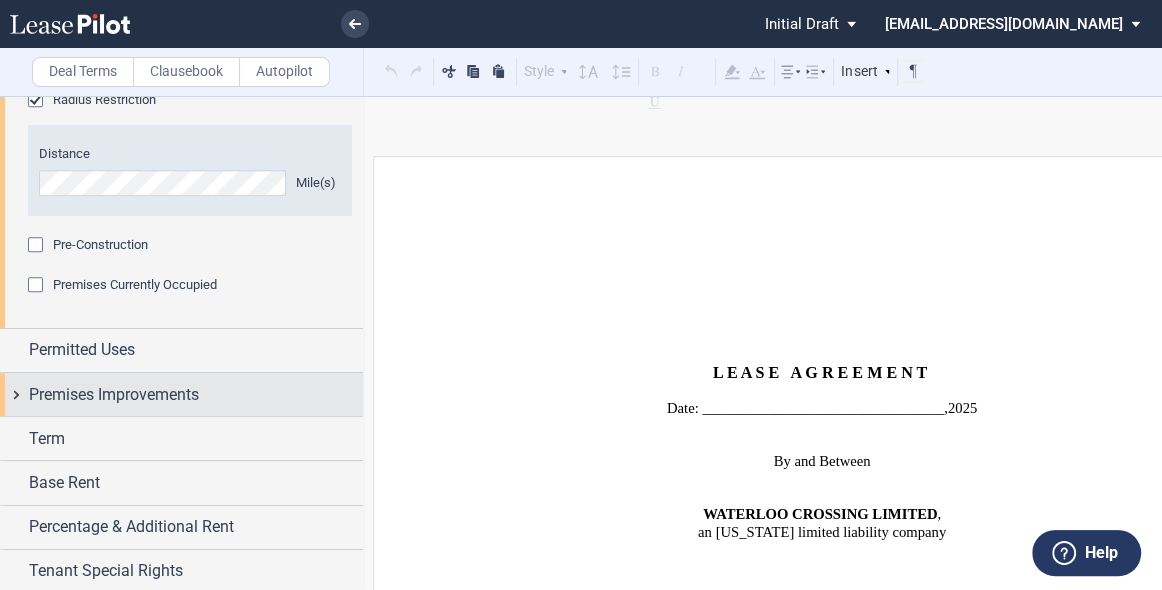 click on "Premises Improvements" at bounding box center [114, 395] 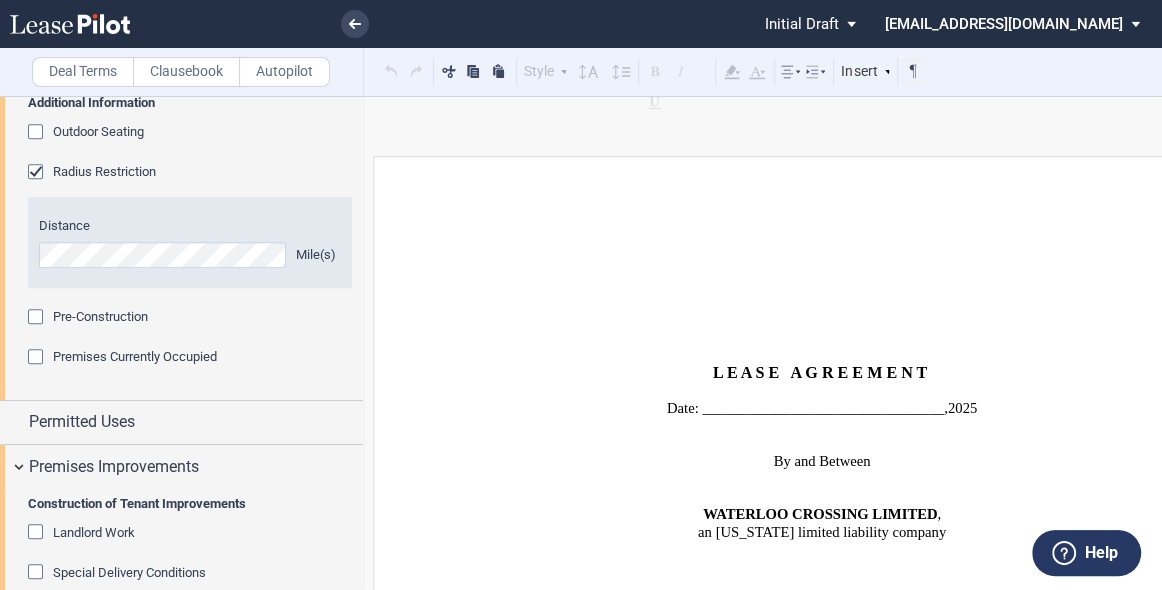 scroll, scrollTop: 604, scrollLeft: 0, axis: vertical 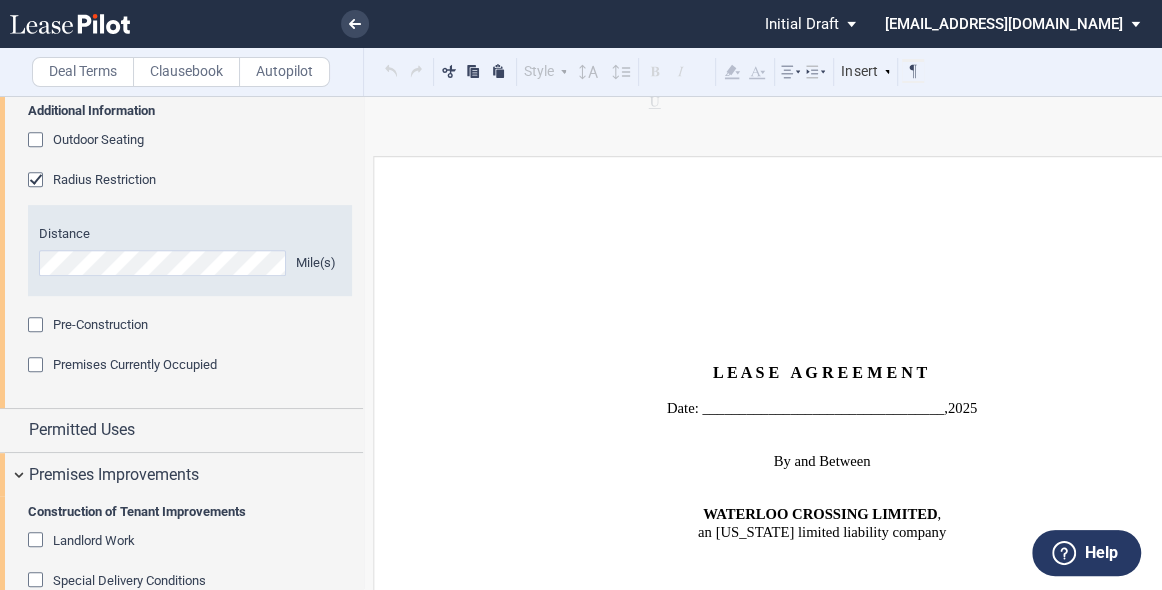 click on "Premises Currently Occupied" at bounding box center [135, 365] 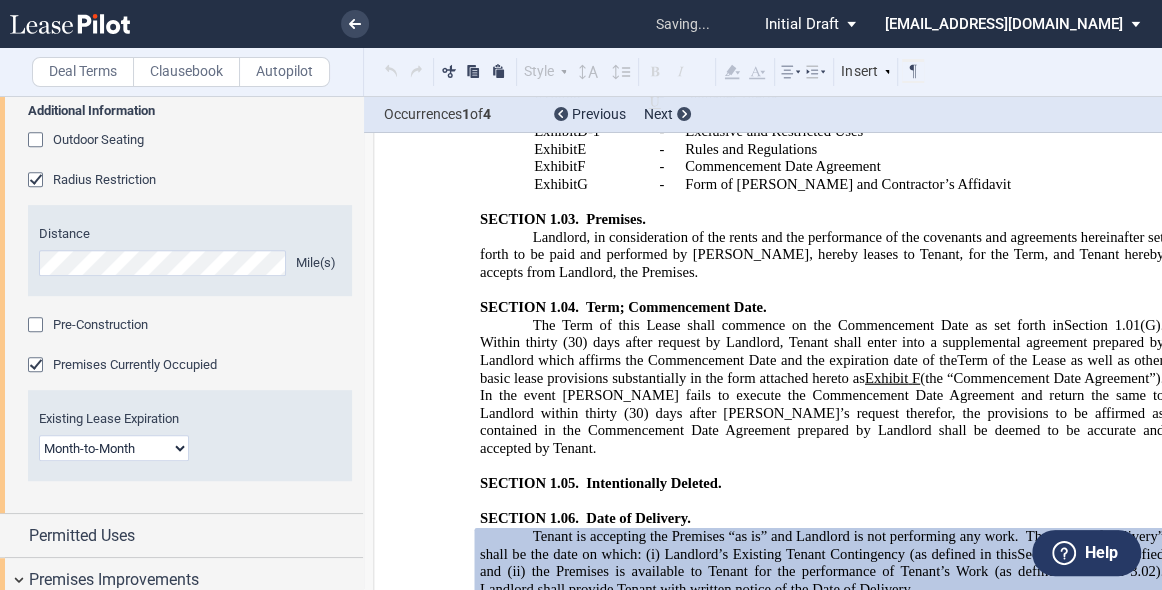 scroll, scrollTop: 3259, scrollLeft: 0, axis: vertical 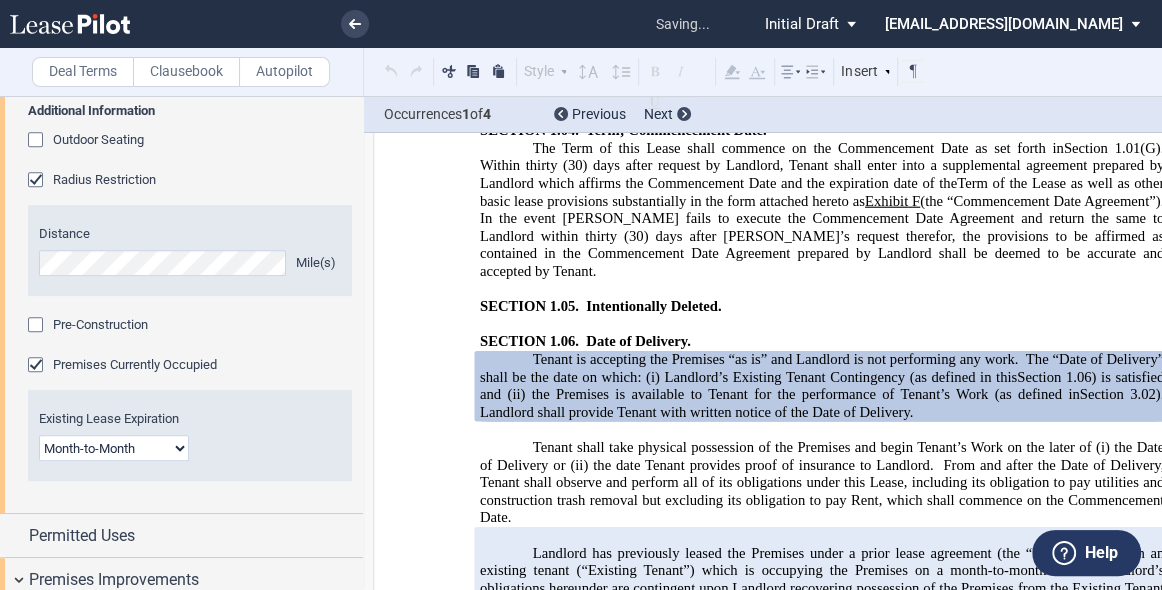 click on "Month-to-Month
Early Termination
Natural Expiration" at bounding box center [114, 448] 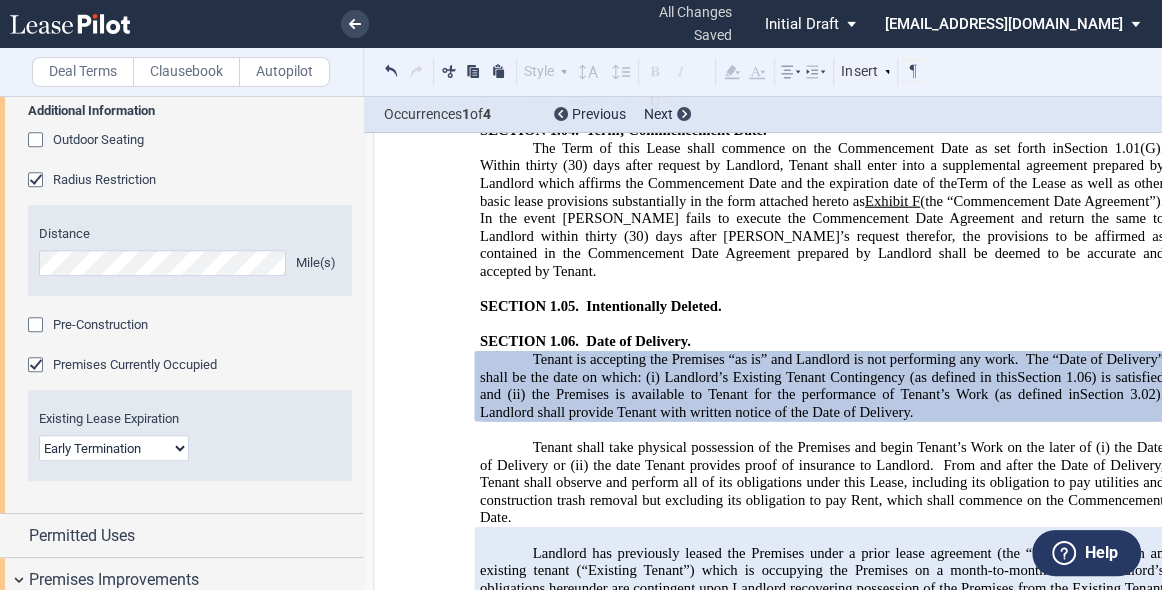 click on "Month-to-Month
Early Termination
Natural Expiration" at bounding box center [114, 448] 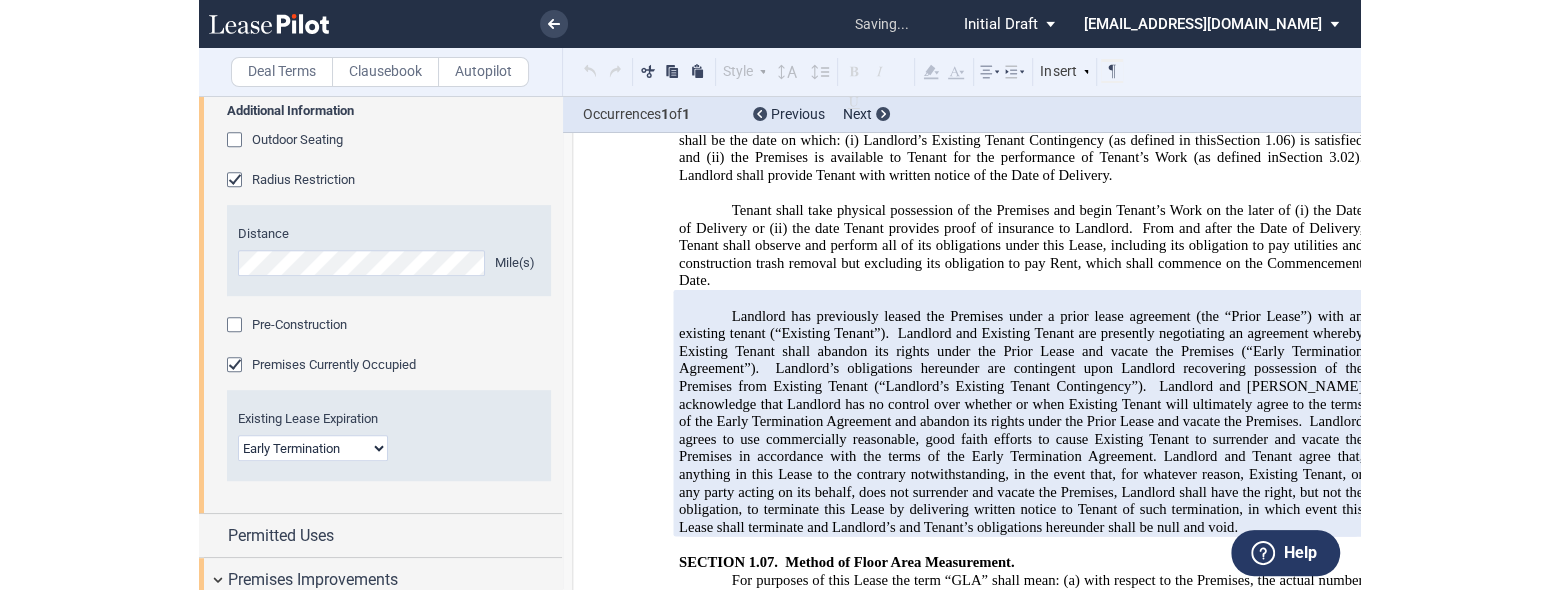 scroll, scrollTop: 3504, scrollLeft: 0, axis: vertical 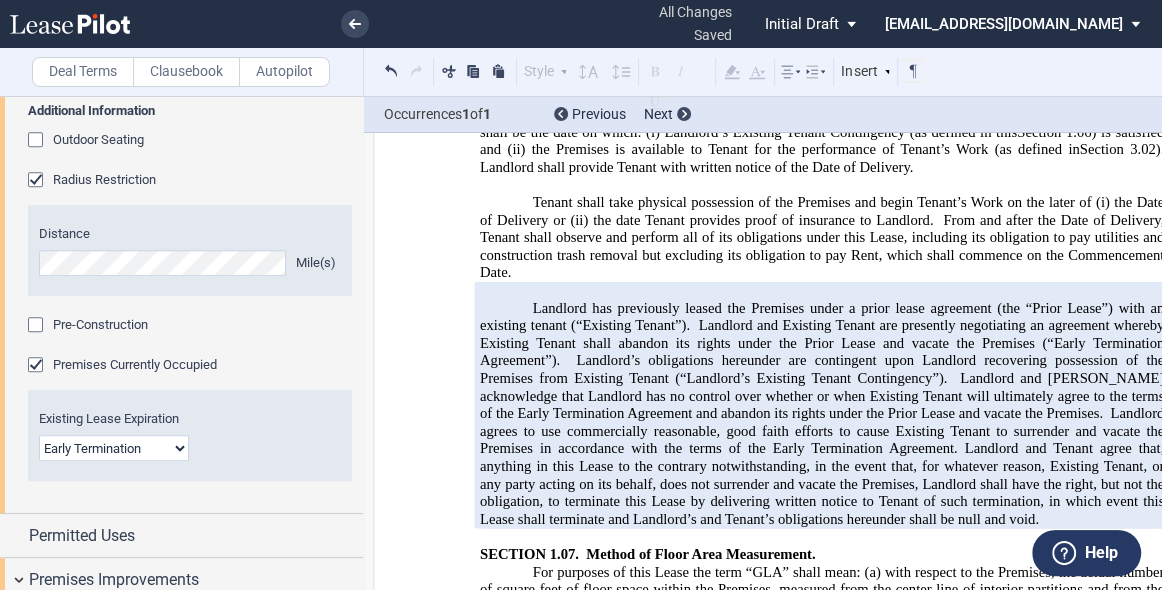 click on "Month-to-Month
Early Termination
Natural Expiration" at bounding box center (114, 448) 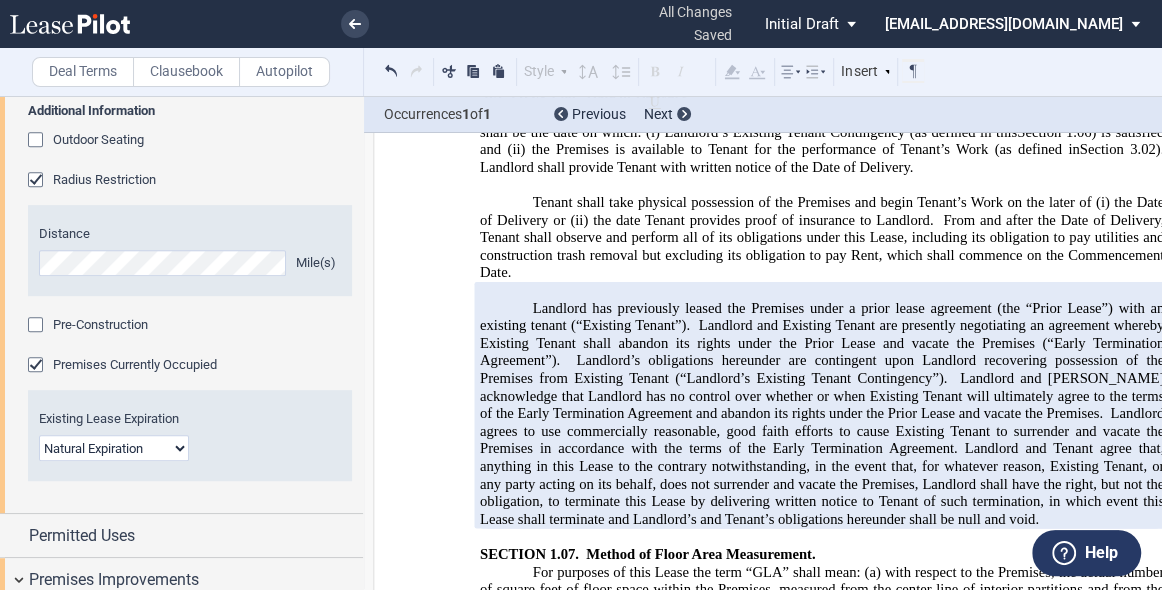 click on "Month-to-Month
Early Termination
Natural Expiration" at bounding box center [114, 448] 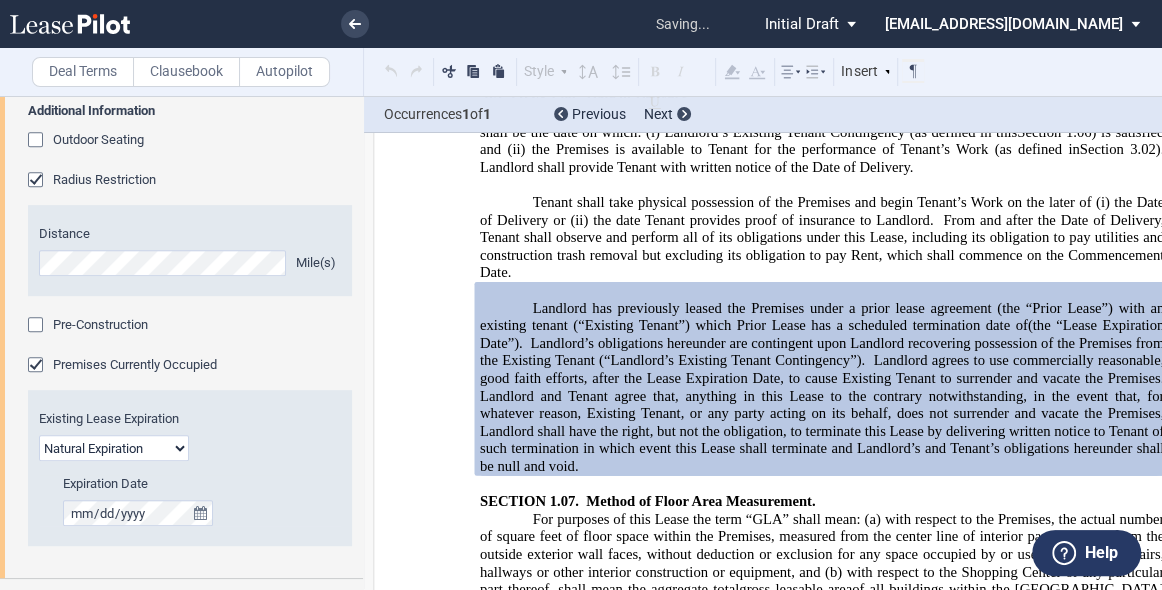 click on "Landlord’s obligations hereunder are contingent upon Landlord recovering possession of the Premises from the Existing Tenant (“Landlord’s Existing Tenant Contingency”)." 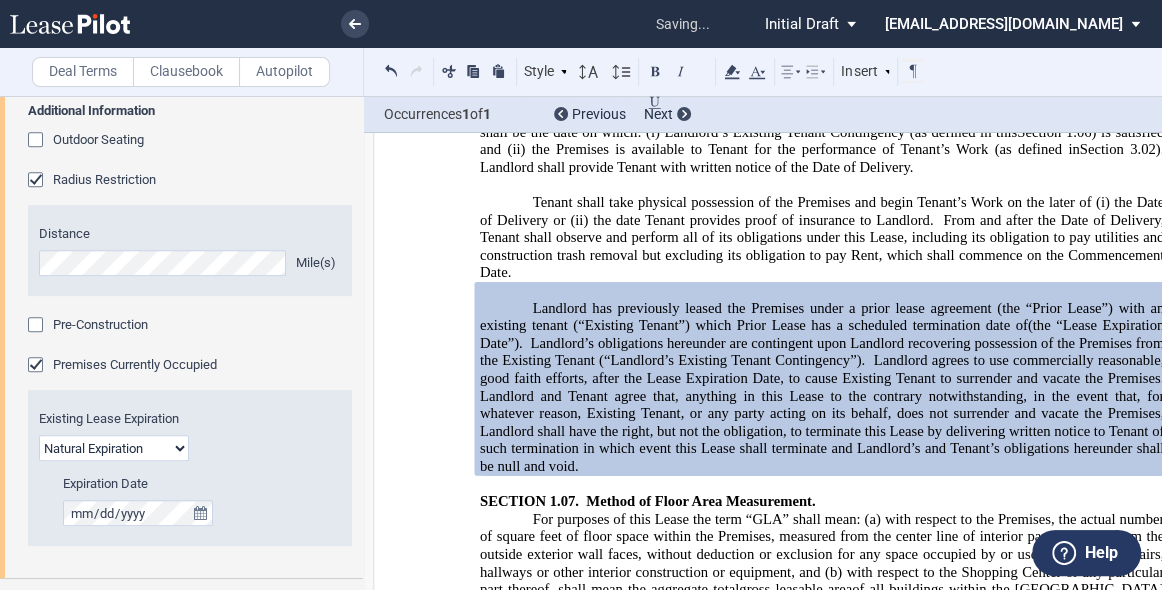click on "Landlord has previously leased the Premises under a prior lease agreement (the “Prior Lease”) with an existing tenant (“Existing Tenant”) which Prior Lease has a scheduled termination date of" 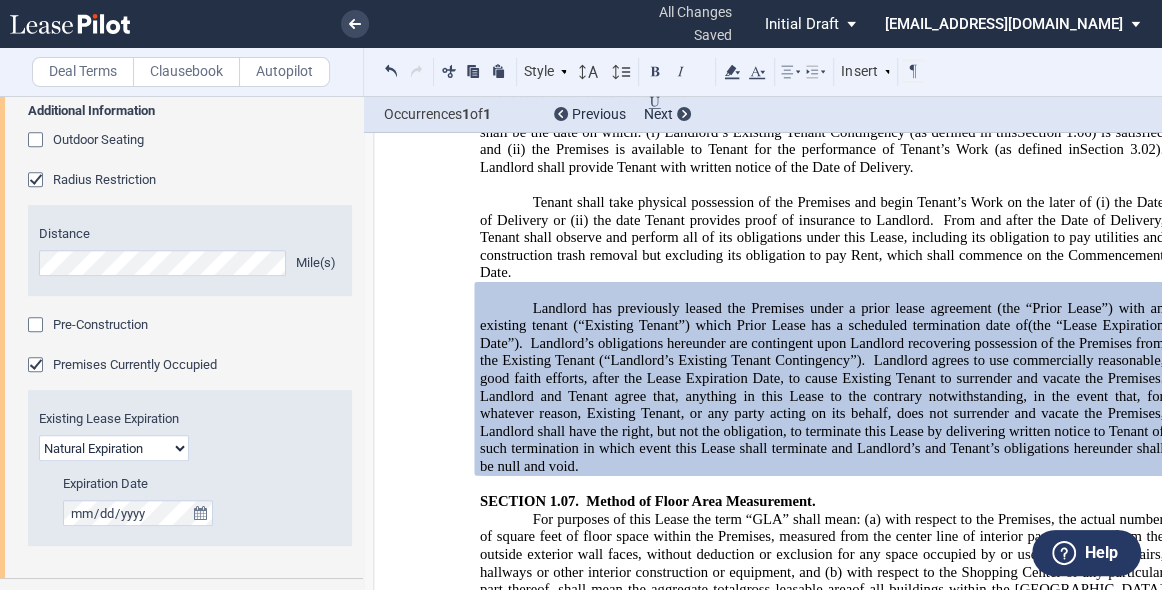 click on "(the “Lease Expiration Date”)." 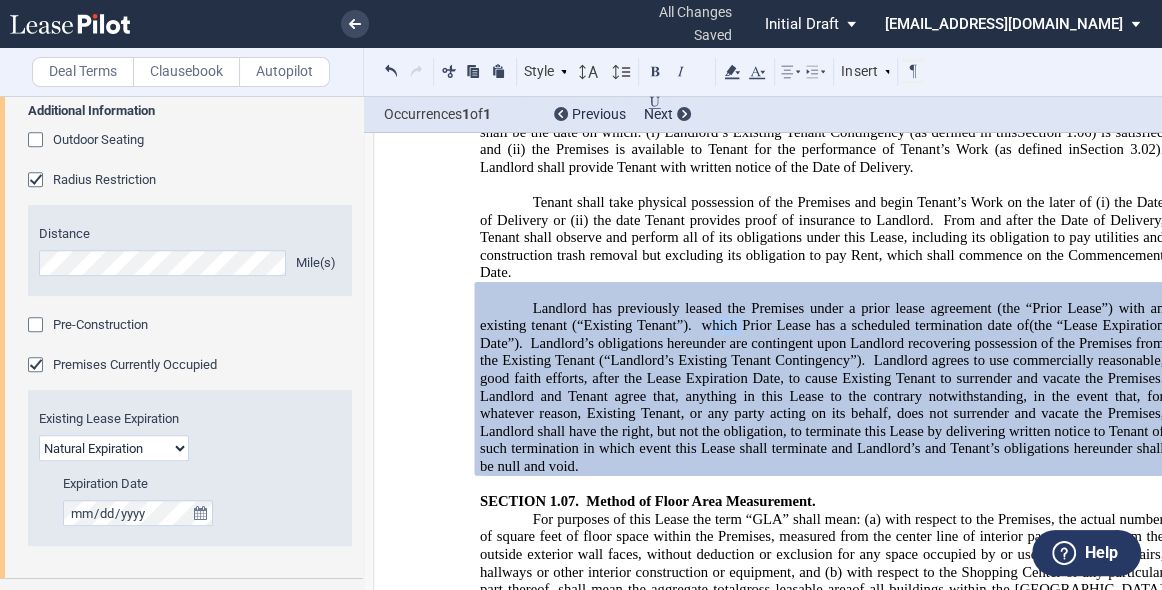 drag, startPoint x: 699, startPoint y: 216, endPoint x: 733, endPoint y: 217, distance: 34.0147 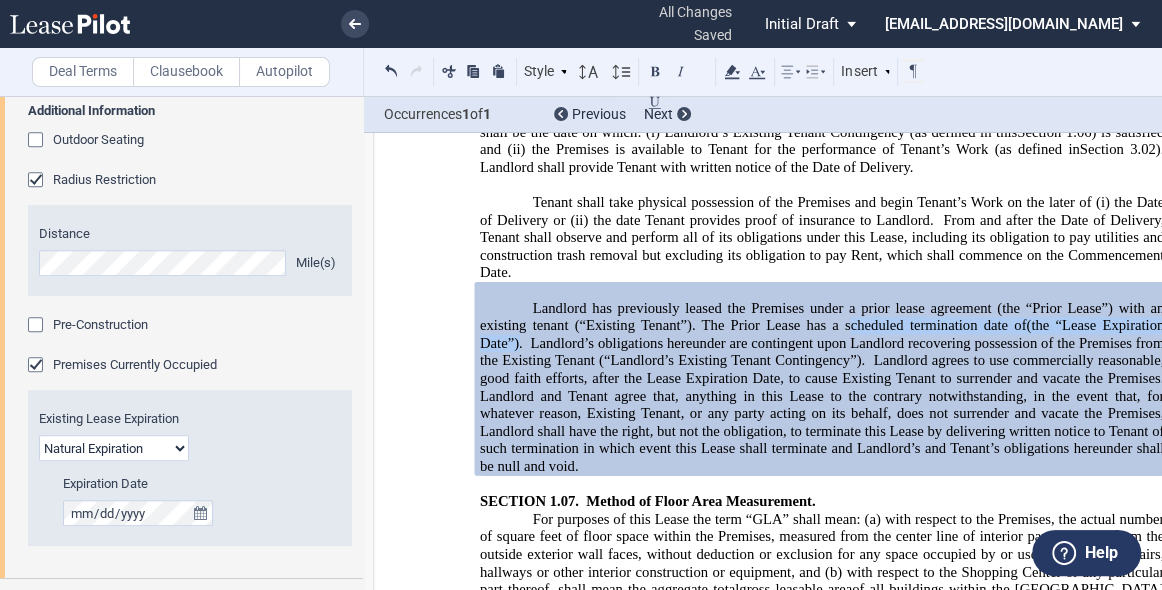 drag, startPoint x: 834, startPoint y: 214, endPoint x: 576, endPoint y: 234, distance: 258.77405 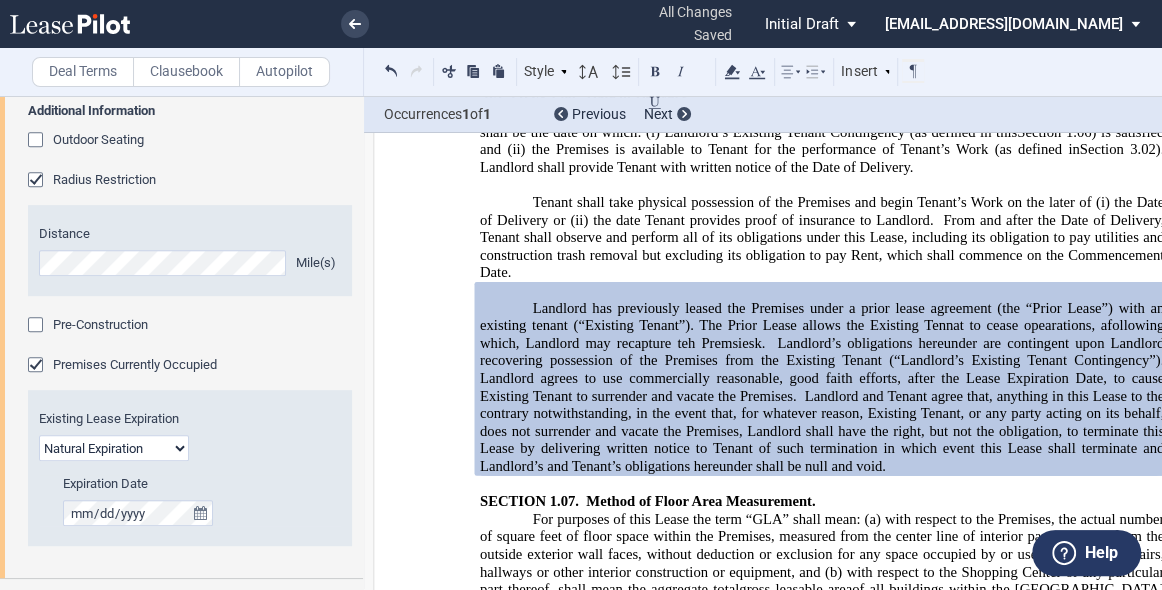 click on "Landlord has previously leased the Premises under a prior lease agreement (the “Prior Lease”) with an existing tenant (“Existing Tenant”). The Prior Lease allows the Existing Tennat to cease opearations, afollowing which, Landlord may recapture teh Premsiesk" 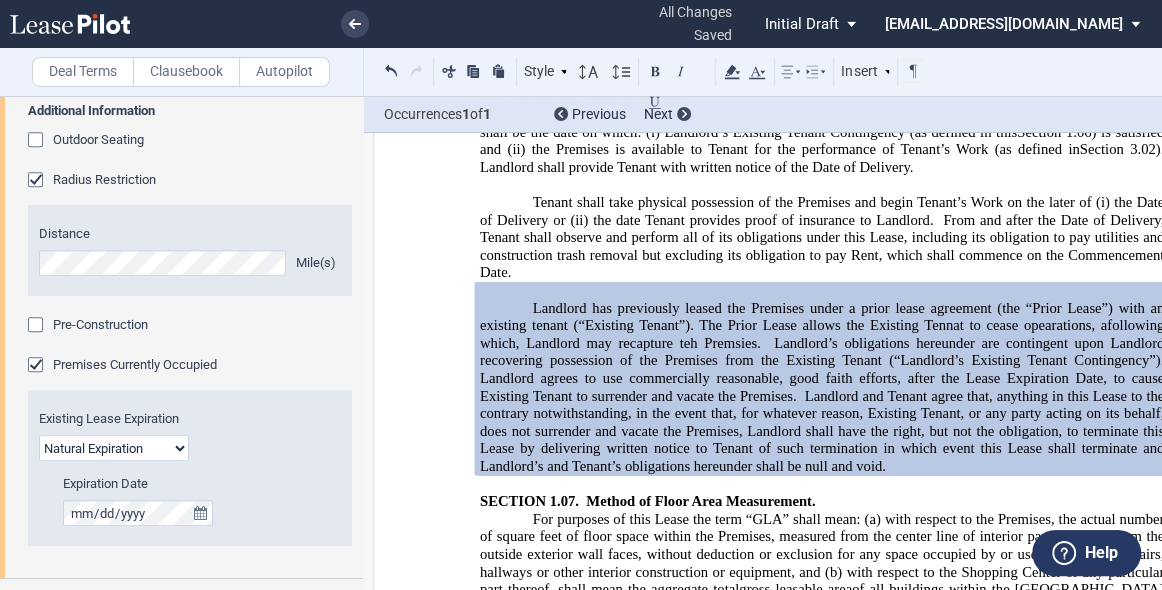 click on "Landlord has previously leased the Premises under a prior lease agreement (the “Prior Lease”) with an existing tenant (“Existing Tenant”). The Prior Lease allows the Existing Tennat to cease opearations, afollowing which, Landlord may recapture teh Premsies" 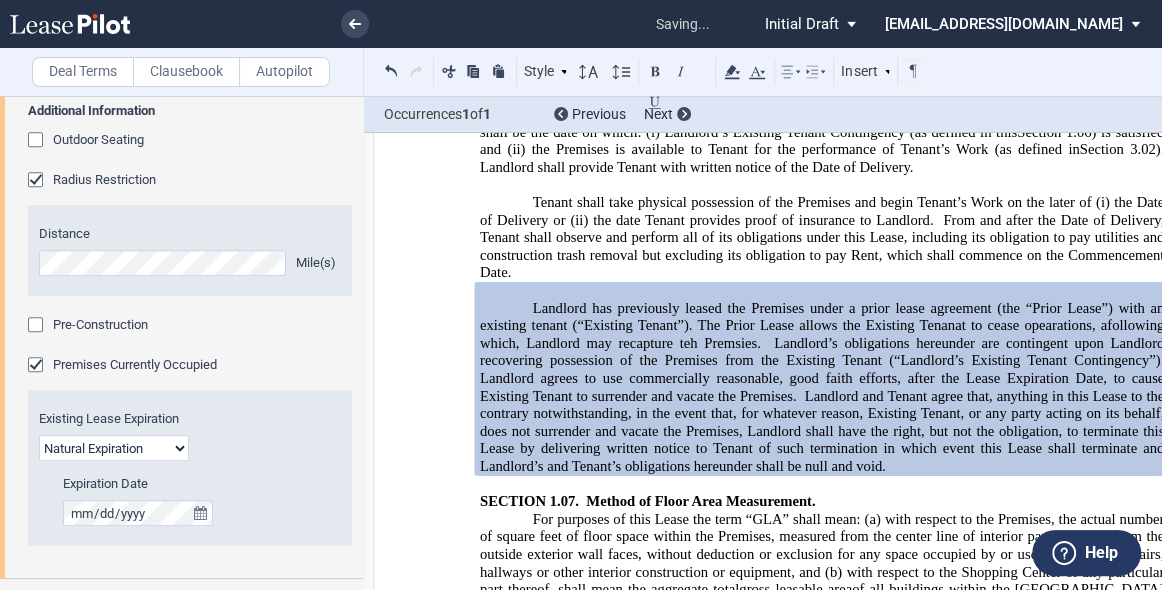 click on "Landlord has previously leased the Premises under a prior lease agreement (the “Prior Lease”) with an existing tenant (“Existing Tenant”). The Prior Lease allows the Existing Tenanat to cease opearations, afollowing which, Landlord may recapture teh Premsies" 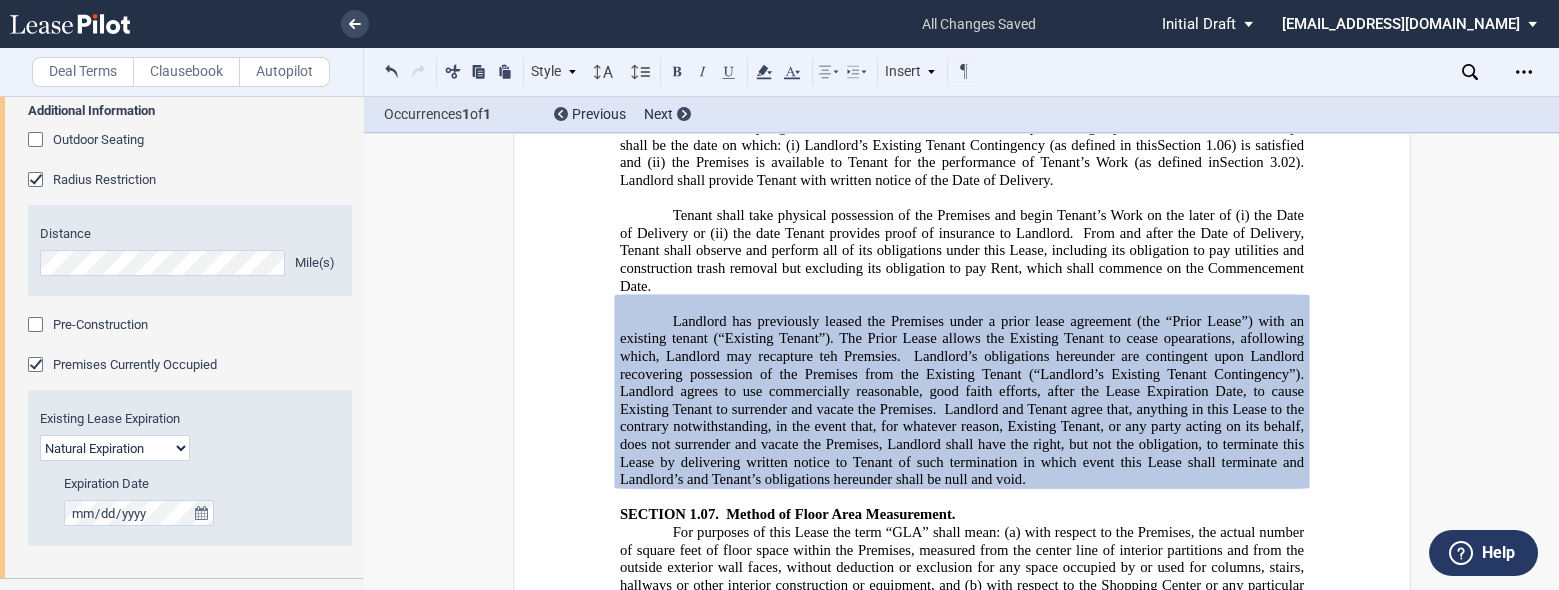 drag, startPoint x: 1211, startPoint y: 230, endPoint x: 1200, endPoint y: 231, distance: 11.045361 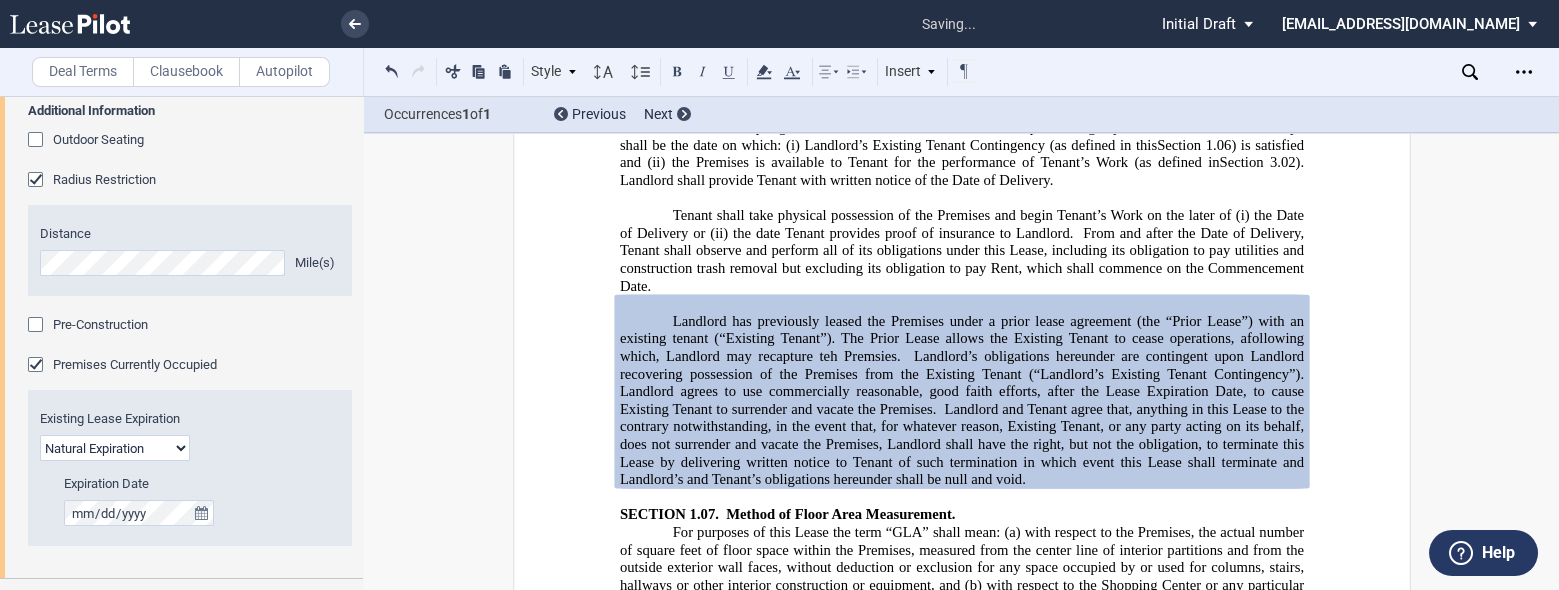 click on "Landlord has previously leased the Premises under a prior lease agreement (the “Prior Lease”) with an existing tenant (“Existing Tenant”). The Prior Lease allows the Existing Tenant to cease operations, afollowing which, Landlord may recapture teh Premsies" 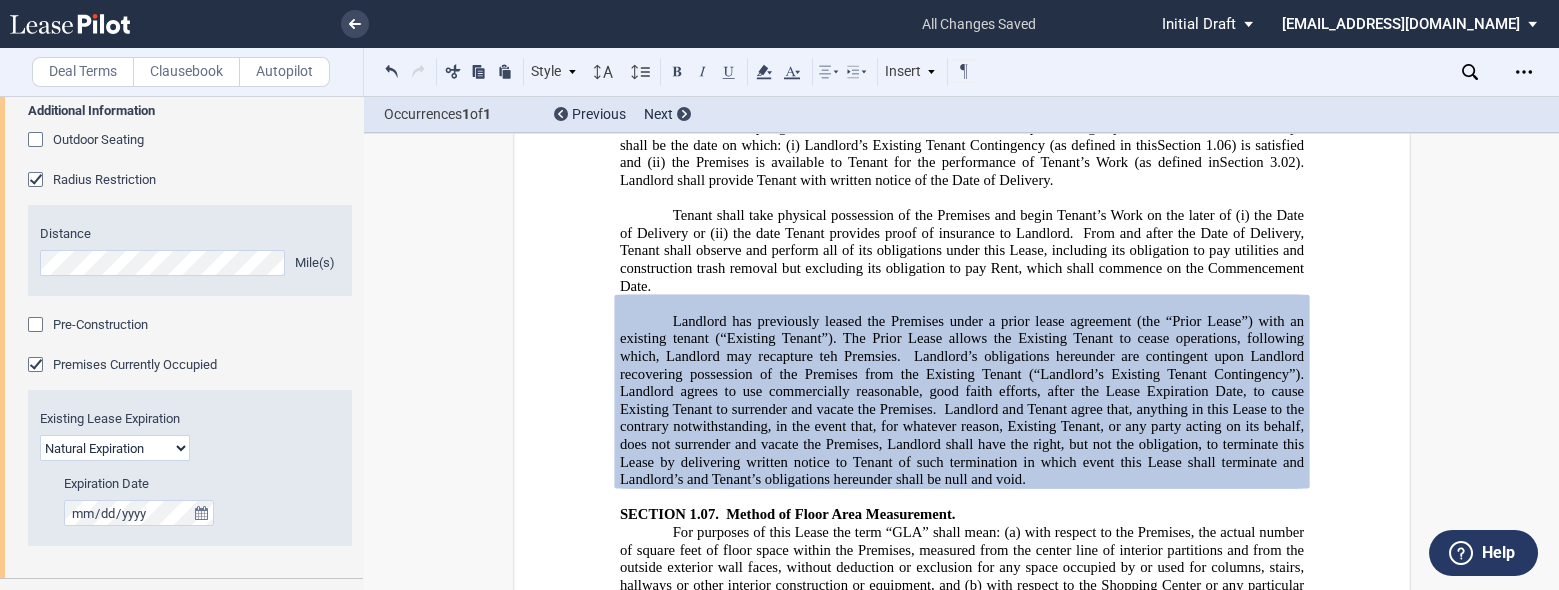 click on "Landlord has previously leased the Premises under a prior lease agreement (the “Prior Lease”) with an existing tenant (“Existing Tenant”). The Prior Lease allows the Existing Tenant to cease operations, following which, Landlord may recapture teh Premsies" 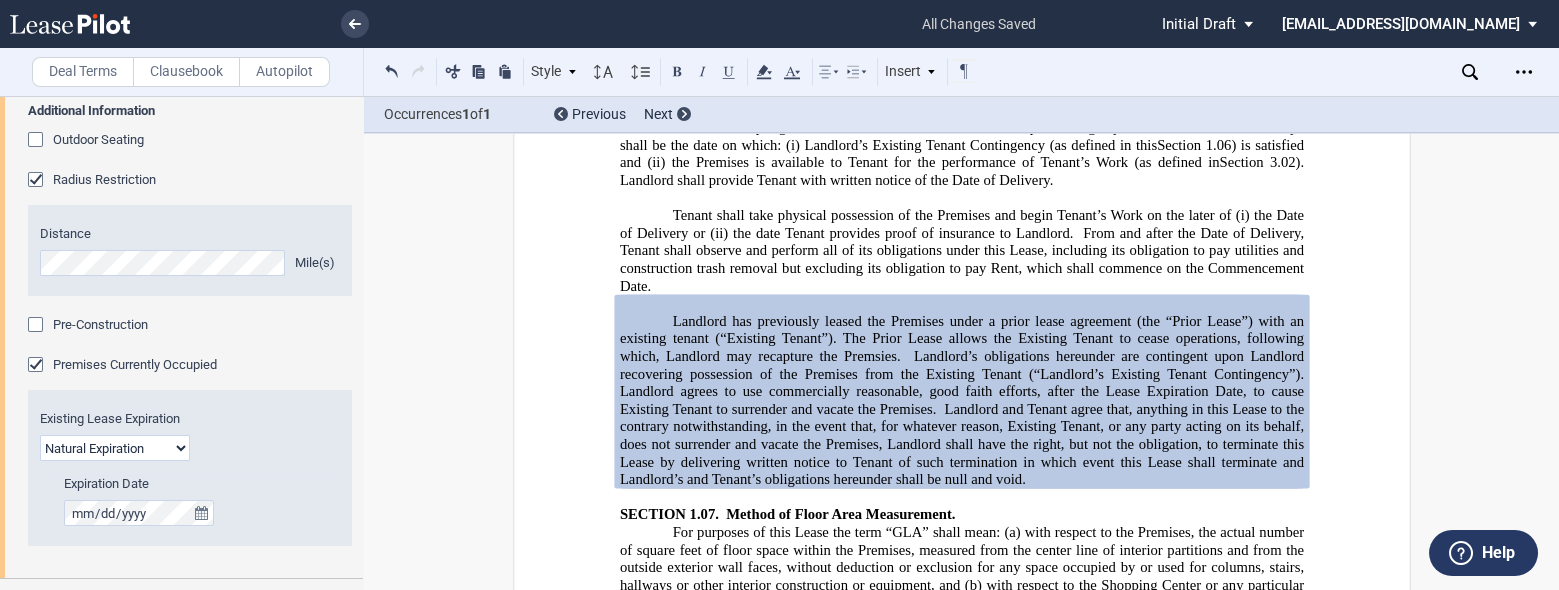 click on "Landlord has previously leased the Premises under a prior lease agreement (the “Prior Lease”) with an existing tenant (“Existing Tenant”). The Prior Lease allows the Existing Tenant to cease operations, following which, Landlord may recapture the Premsies" 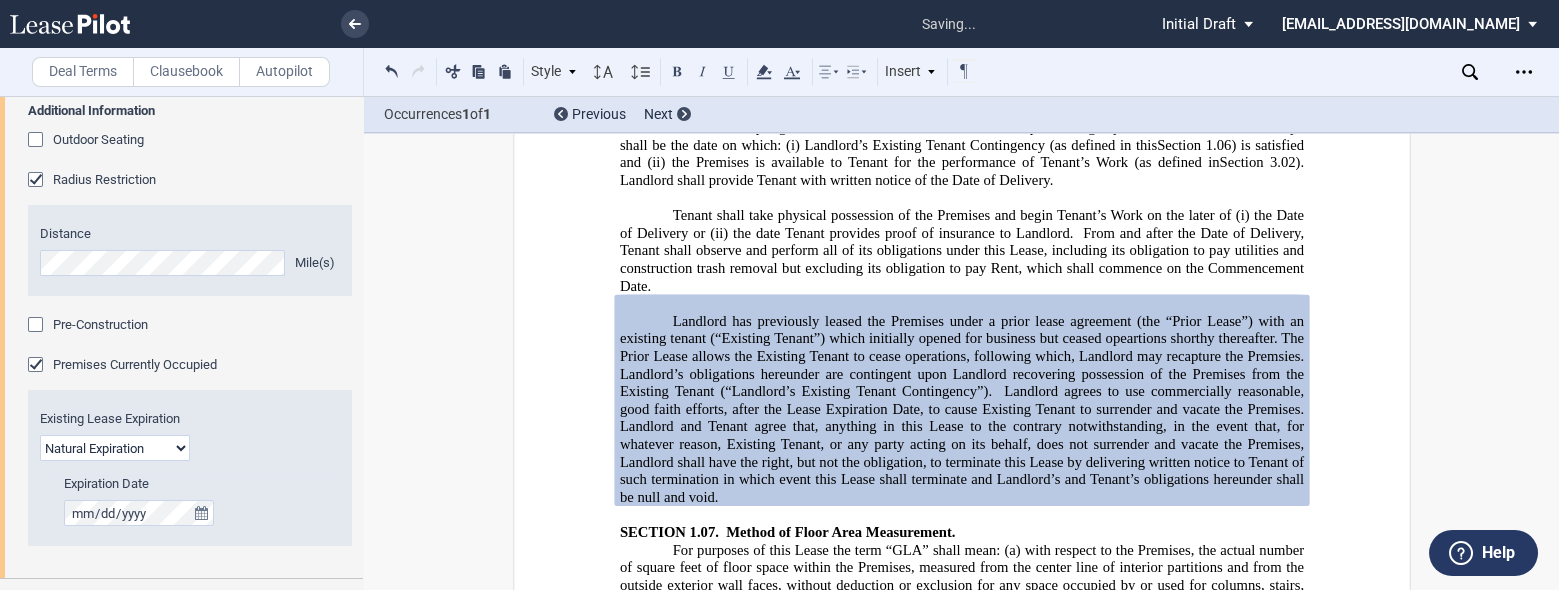 click on "Landlord has previously leased the Premises under a prior lease agreement (the “Prior Lease”) with an existing tenant (“Existing Tenant”) which initially opened for business but ceased opeartions shorthy thereafter. The Prior Lease allows the Existing Tenant to cease operations, following which, Landlord may recapture the Premsies" 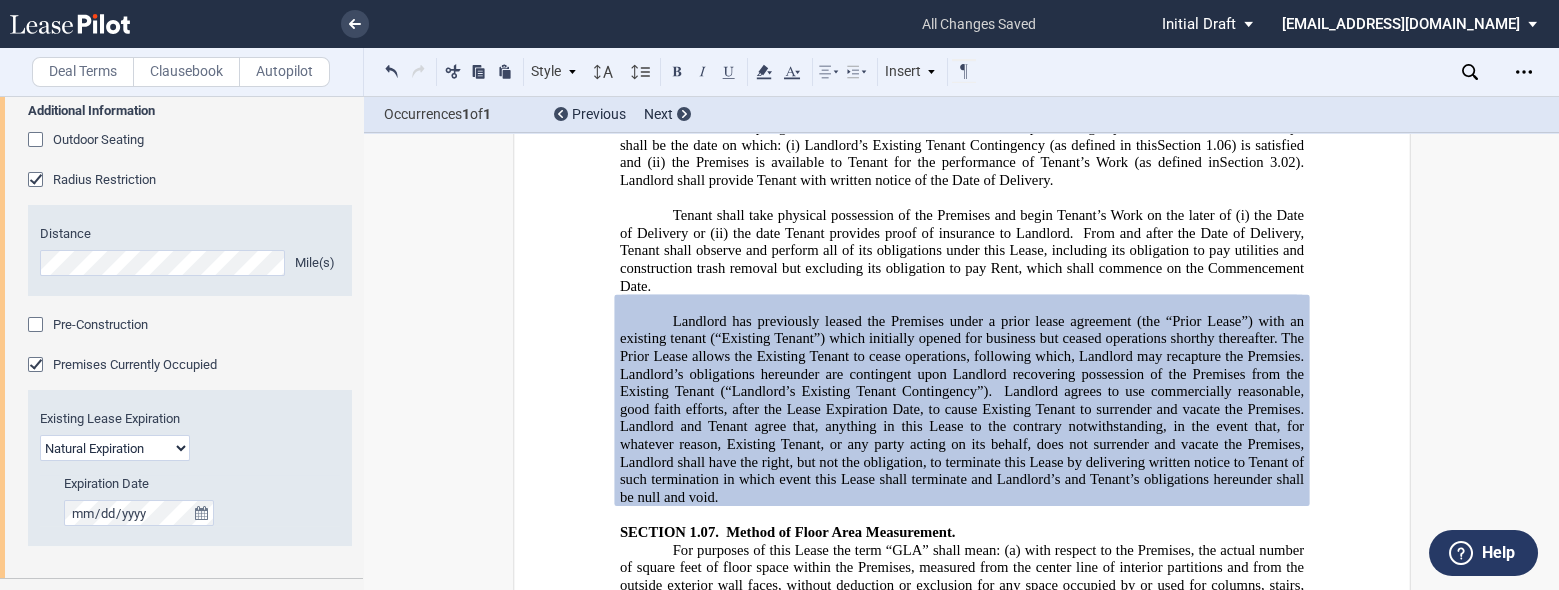 click on "Landlord has previously leased the Premises under a prior lease agreement (the “Prior Lease”) with an existing tenant (“Existing Tenant”) which initially opened for business but ceased operations shorthy thereafter. The Prior Lease allows the Existing Tenant to cease operations, following which, Landlord may recapture the Premsies" 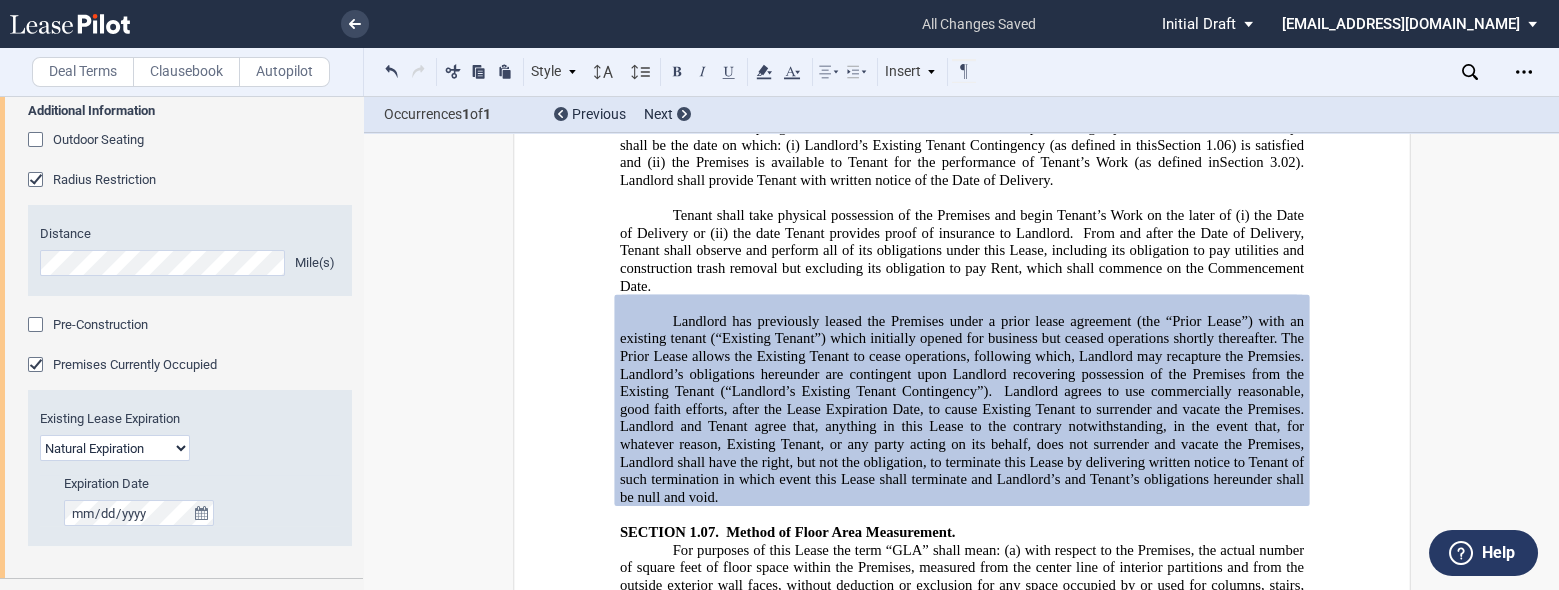 drag, startPoint x: 1069, startPoint y: 239, endPoint x: 1149, endPoint y: 239, distance: 80 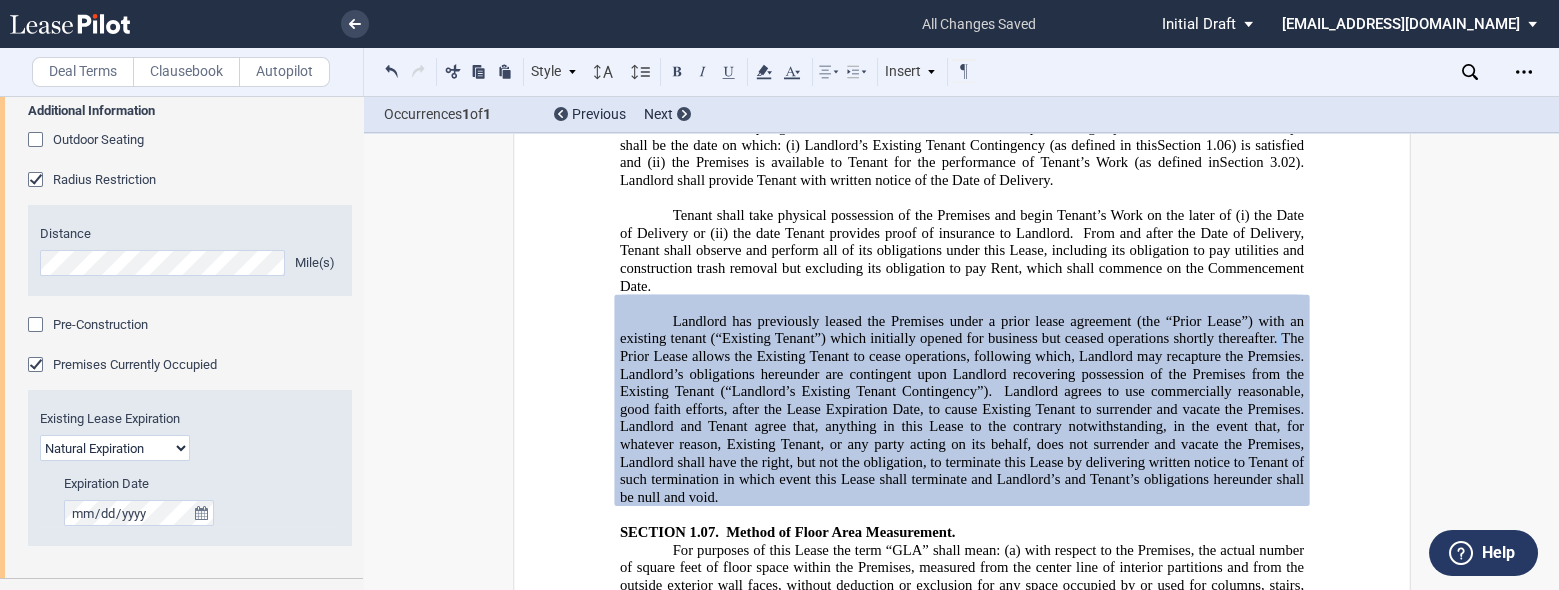 click on "Landlord has previously leased the Premises under a prior lease agreement (the “Prior Lease”) with an existing tenant (“Existing Tenant”) which initially opened for business but ceased operations shortly thereafter. The Prior Lease allows the Existing Tenant to cease operations, following which, Landlord may recapture the Premsies" 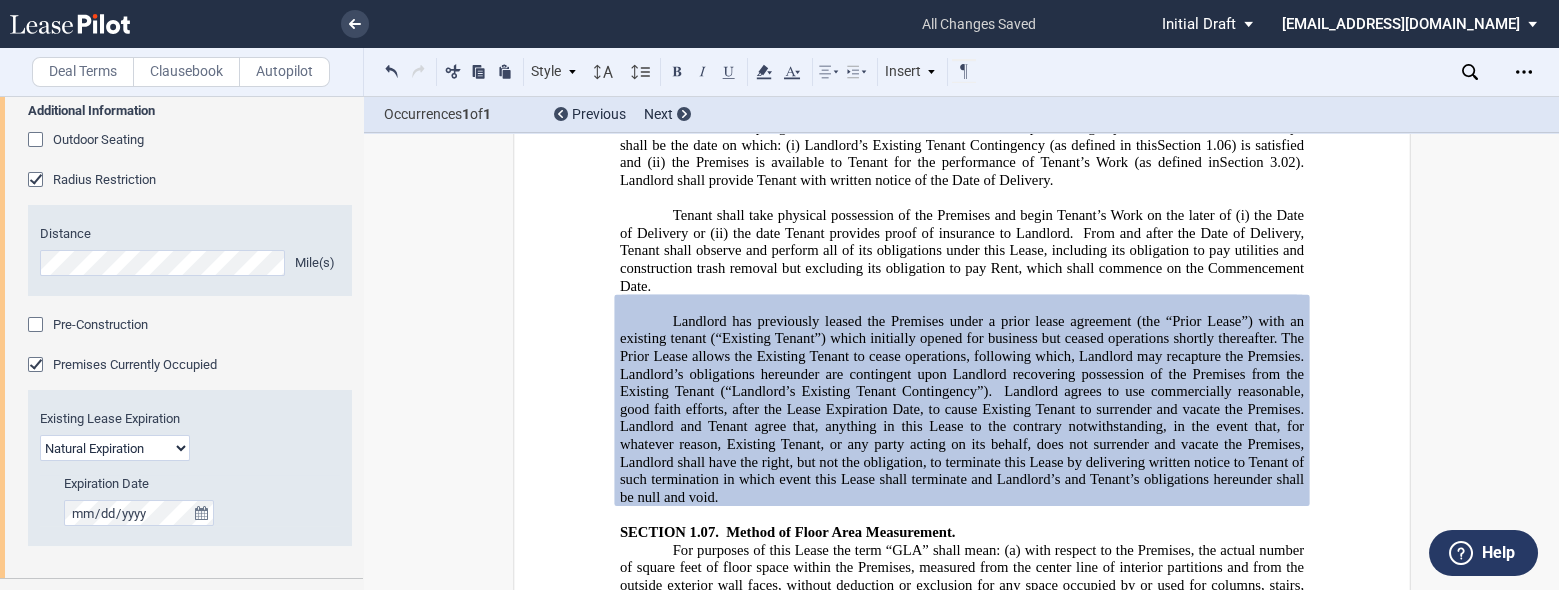 click on "Landlord has previously leased the Premises under a prior lease agreement (the “Prior Lease”) with an existing tenant (“Existing Tenant”) which initially opened for business but ceased operations shortly thereafter. The Prior Lease allows the Existing Tenant to cease operations, following which, Landlord may recapture the Premsies" 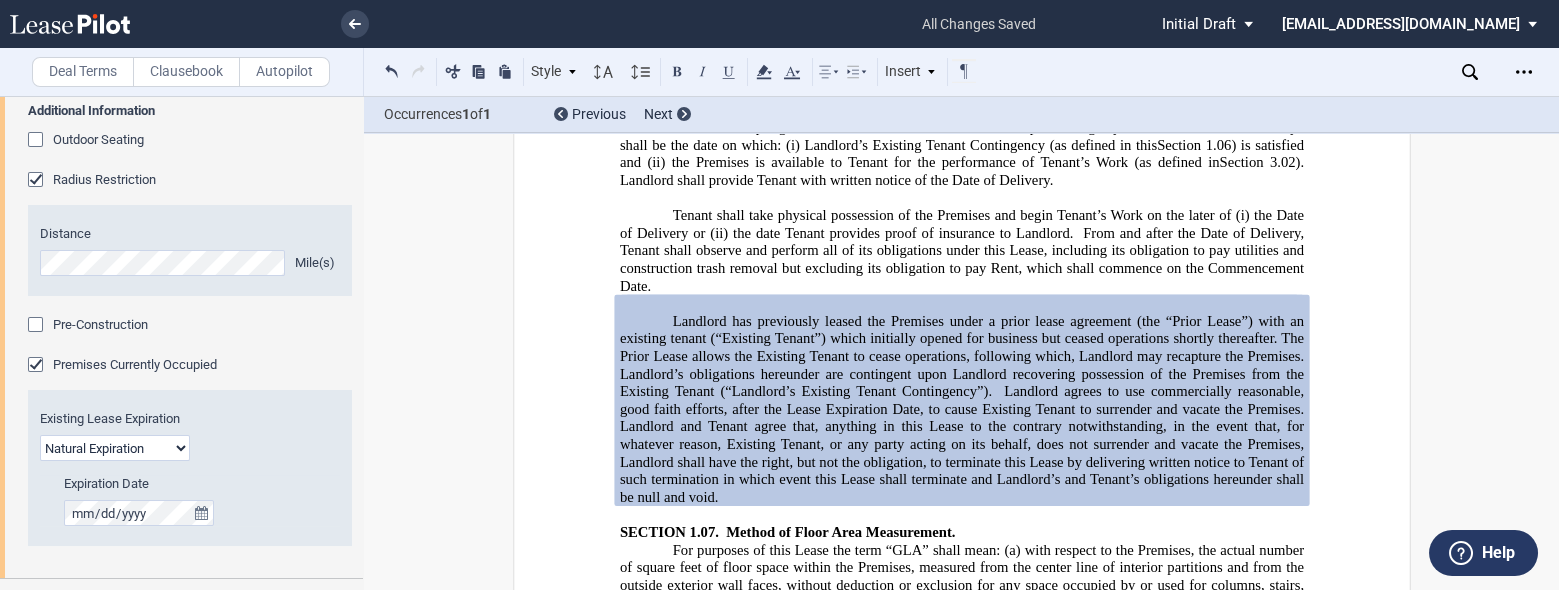 click 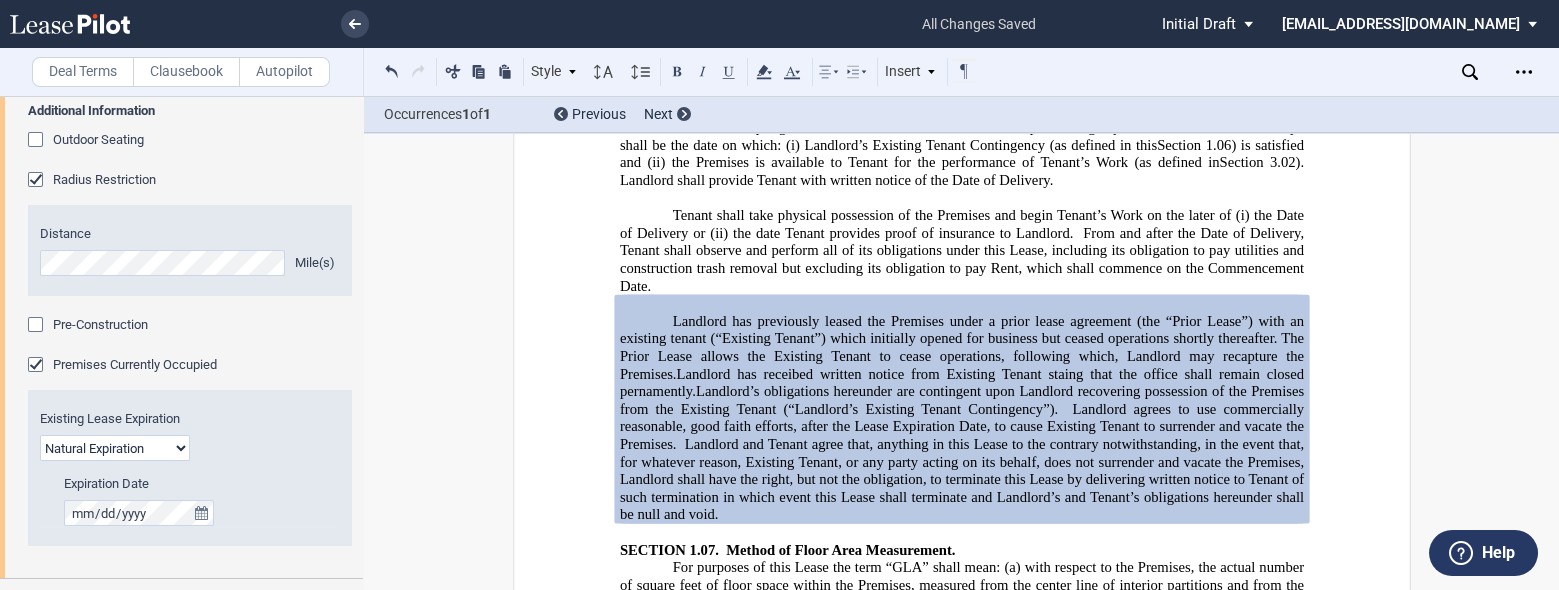 click on "Landlord has receibed written notice from Existing Tenant staing that the office shall remain closed pernamently." 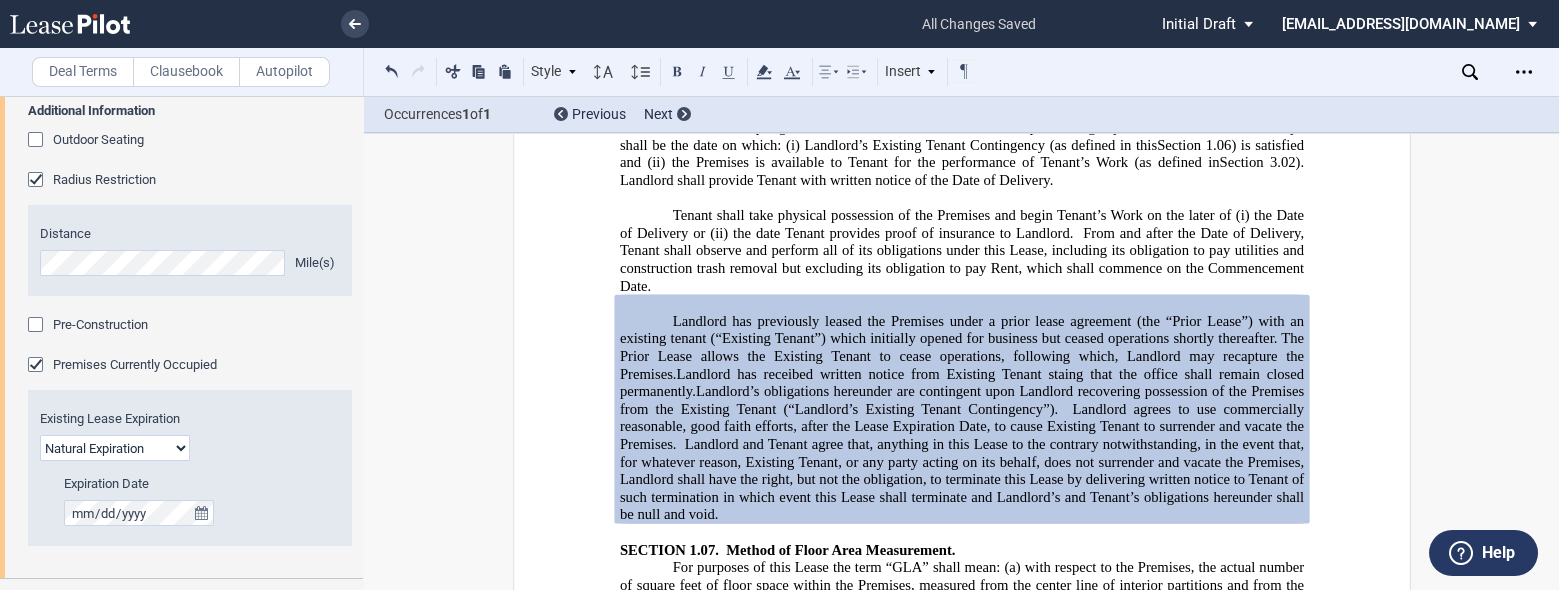 click on "Landlord has receibed written notice from Existing Tenant staing that the office shall remain closed permanently." 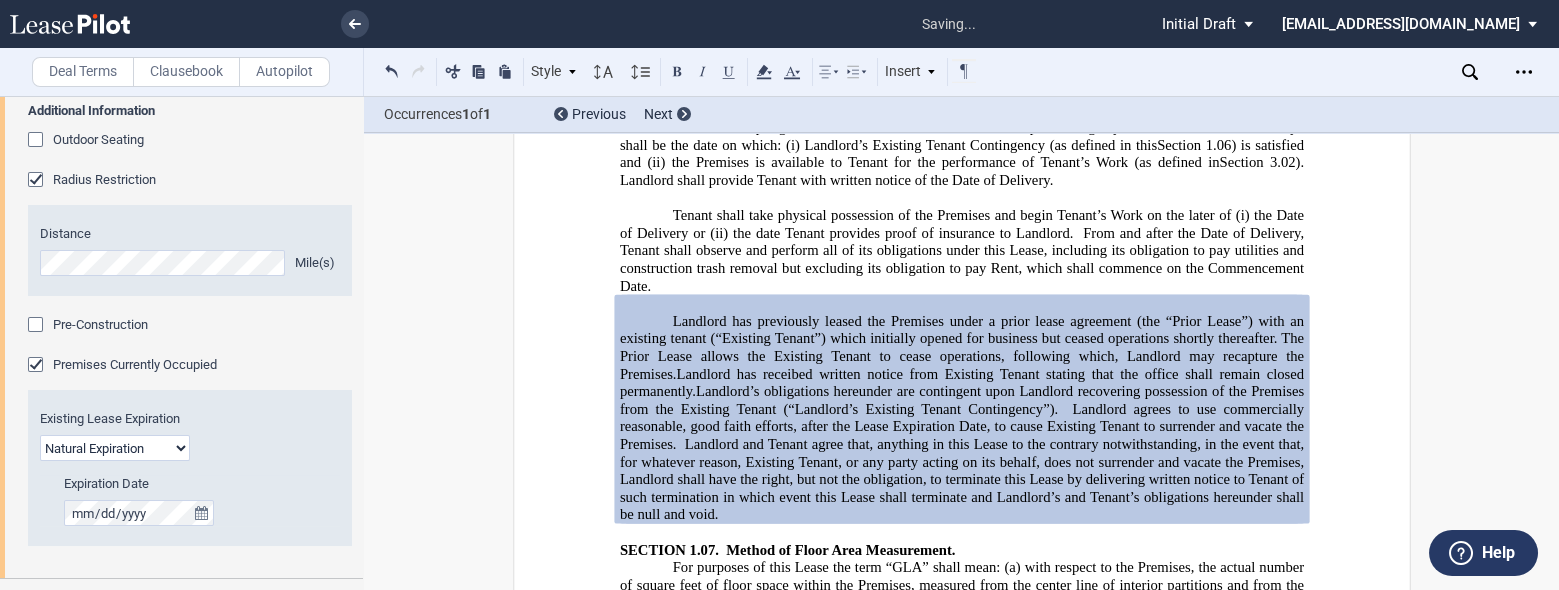 drag, startPoint x: 804, startPoint y: 270, endPoint x: 727, endPoint y: 271, distance: 77.00649 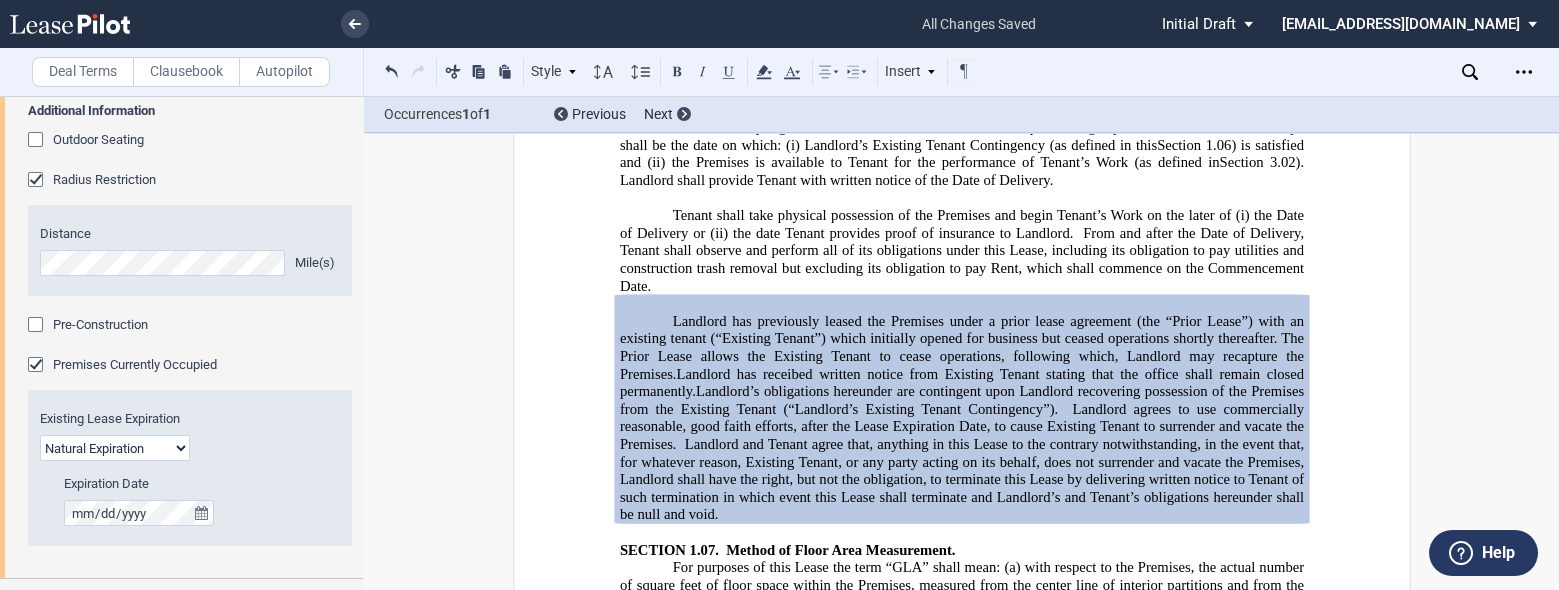 click on "Landlord has receibed written notice from Existing Tenant stating that the office shall remain closed permanently." 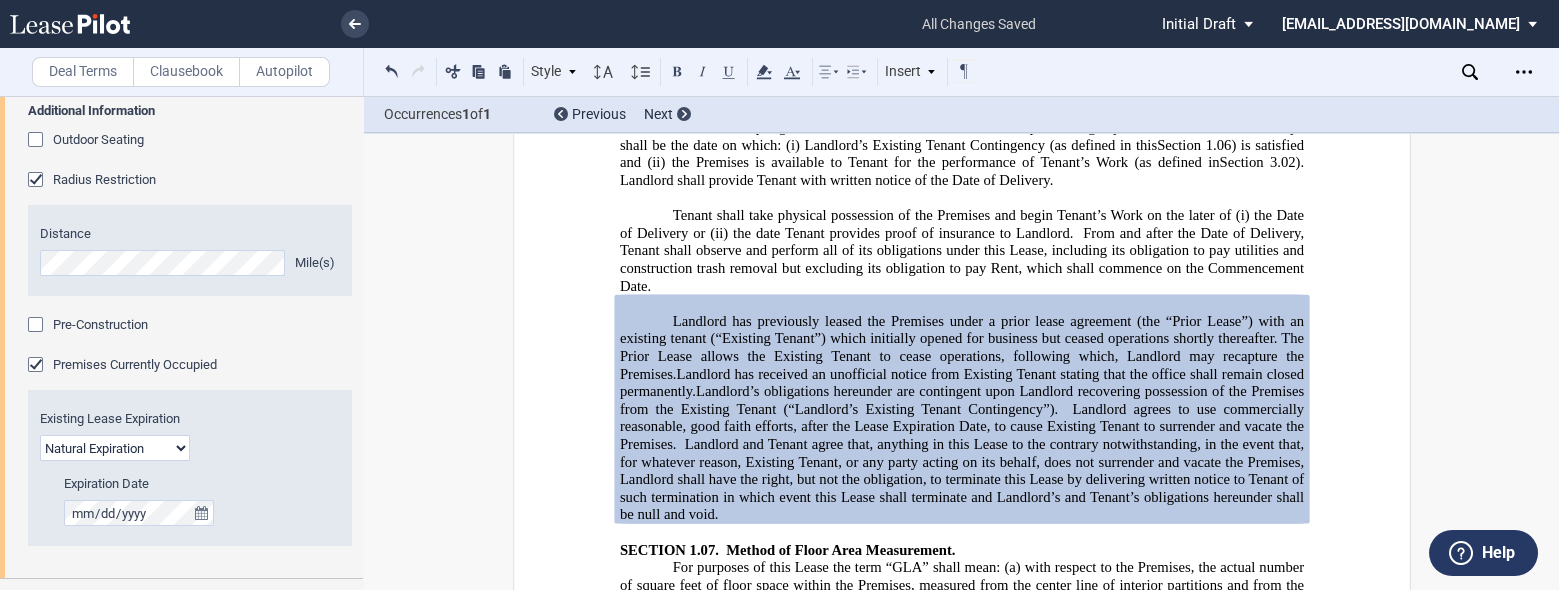 click on "Landlord has previously leased the Premises under a prior lease agreement (the “Prior Lease”) with an existing tenant (“Existing Tenant”) which initially opened for business but ceased operations shortly thereafter. The Prior Lease allows the Existing Tenant to cease operations, following which, Landlord may recapture the Premises" 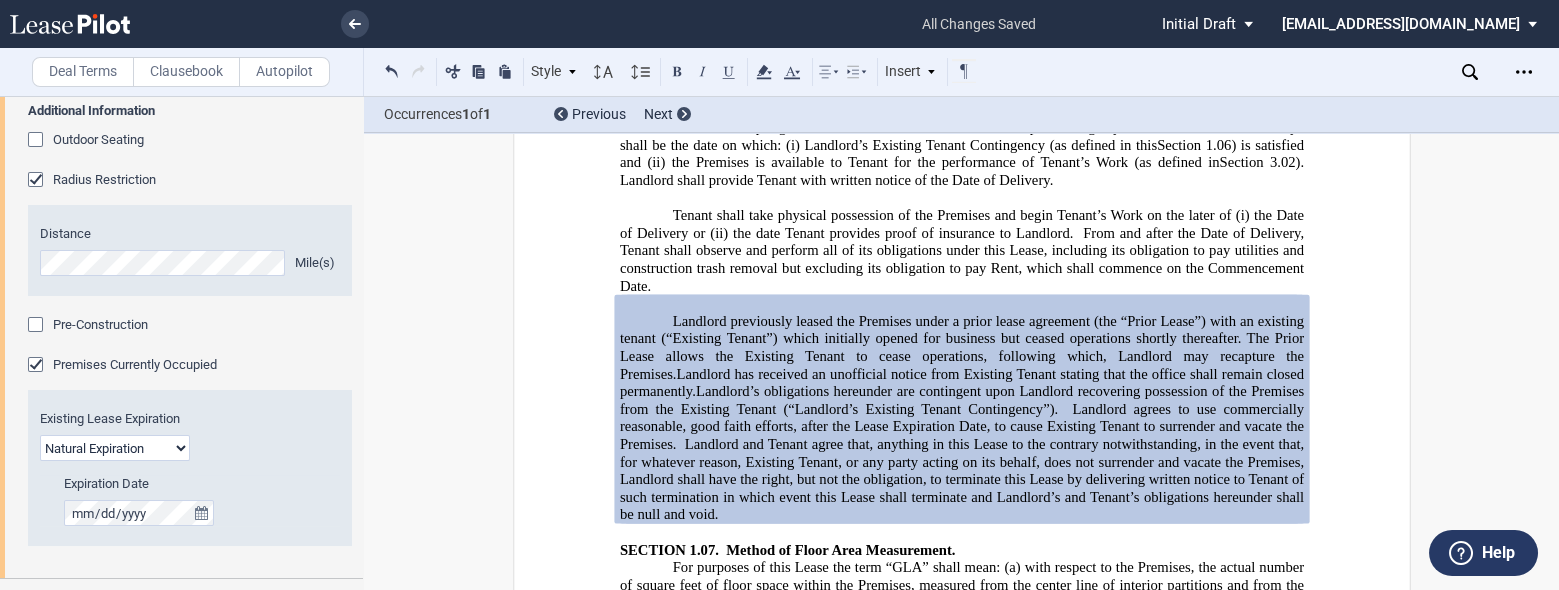 click on "Landlord previously leased the Premises under a prior lease agreement (the “Prior Lease”) with an existing tenant (“Existing Tenant”) which initially opened for business but ceased operations shortly thereafter. The Prior Lease allows the Existing Tenant to cease operations, following which, Landlord may recapture the Premises" 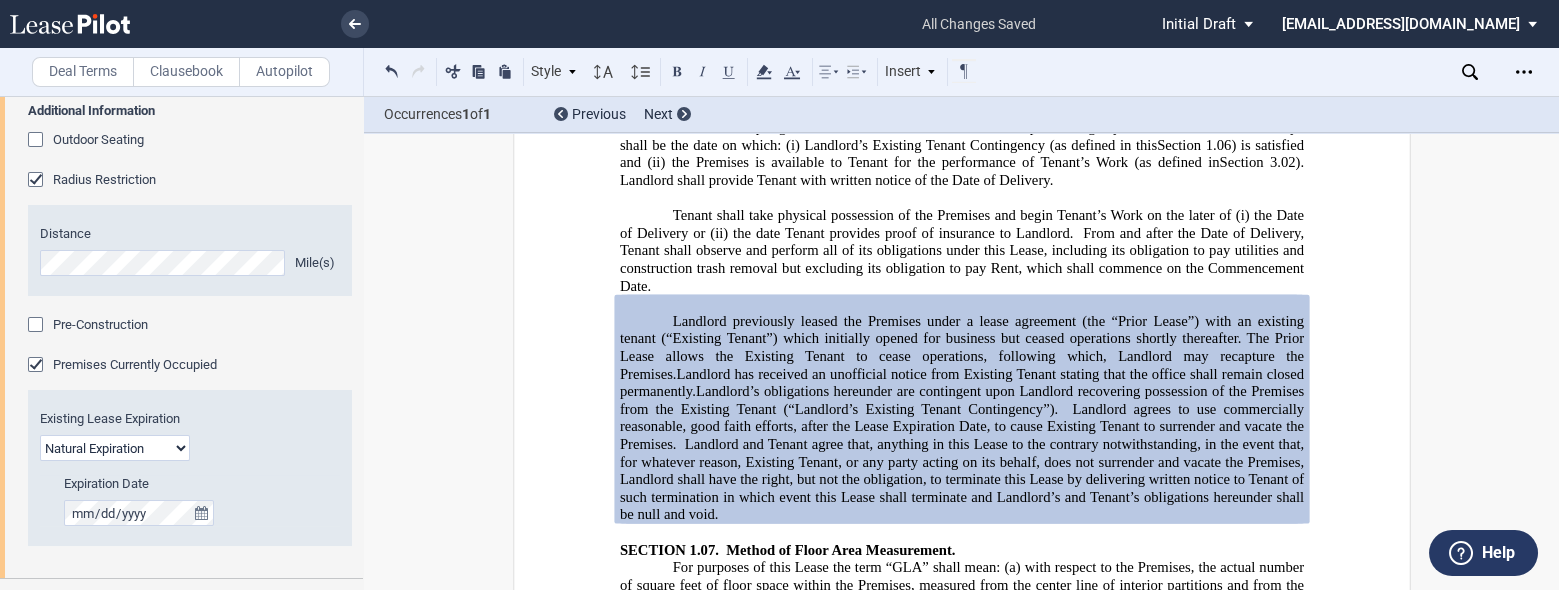 click on "Landlord previously leased the Premises under a lease agreement (the “Prior Lease”) with an existing tenant (“Existing Tenant”) which initially opened for business but ceased operations shortly thereafter. The Prior Lease allows the Existing Tenant to cease operations, following which, Landlord may recapture the Premises" 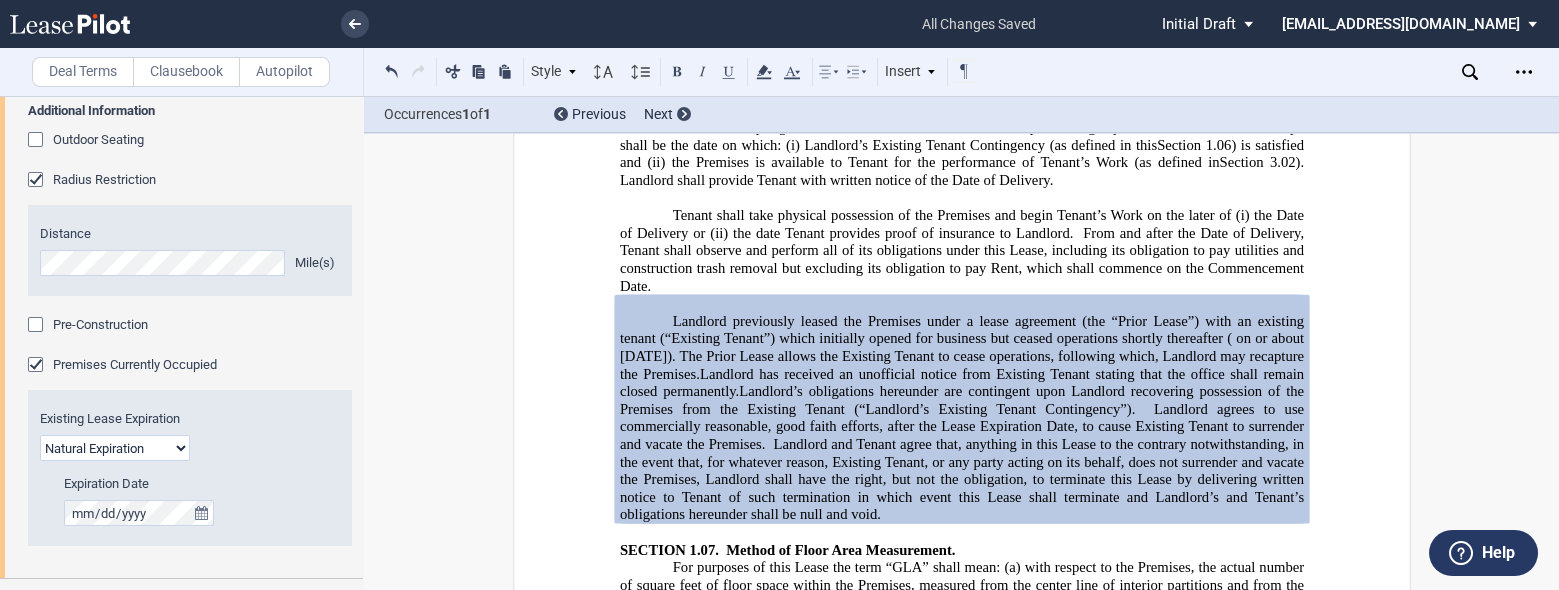 click on "Landlord previously leased the Premises under a lease agreement (the “Prior Lease”) with an existing tenant (“Existing Tenant”) which initially opened for business but ceased operations shortly thereafter ( on or about [DATE]). The Prior Lease allows the Existing Tenant to cease operations, following which, Landlord may recapture the Premises" 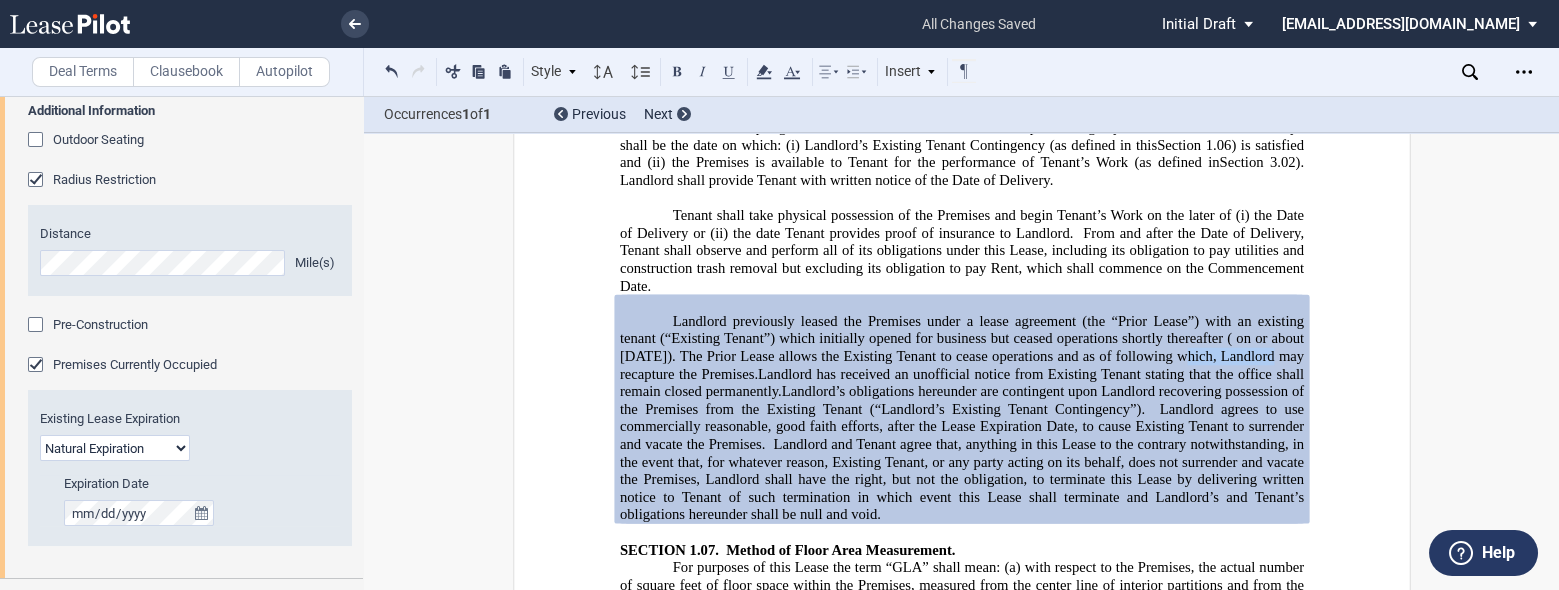 drag, startPoint x: 1200, startPoint y: 244, endPoint x: 1330, endPoint y: 255, distance: 130.46455 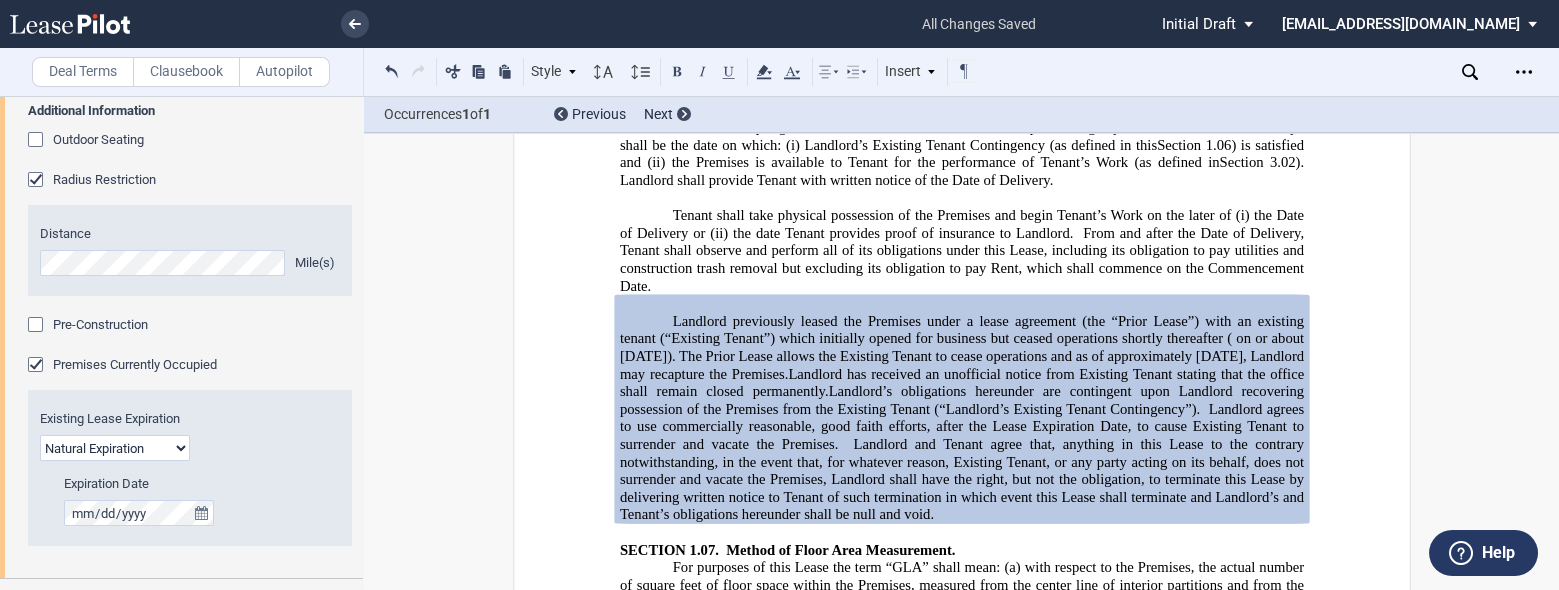 click on "Landlord previously leased the Premises under a lease agreement (the “Prior Lease”) with an existing tenant (“Existing Tenant”) which initially opened for business but ceased operations shortly thereafter ( on or about [DATE]). The Prior Lease allows the Existing Tenant to cease operations and as of approximately [DATE], Landlord may recapture the Premises" 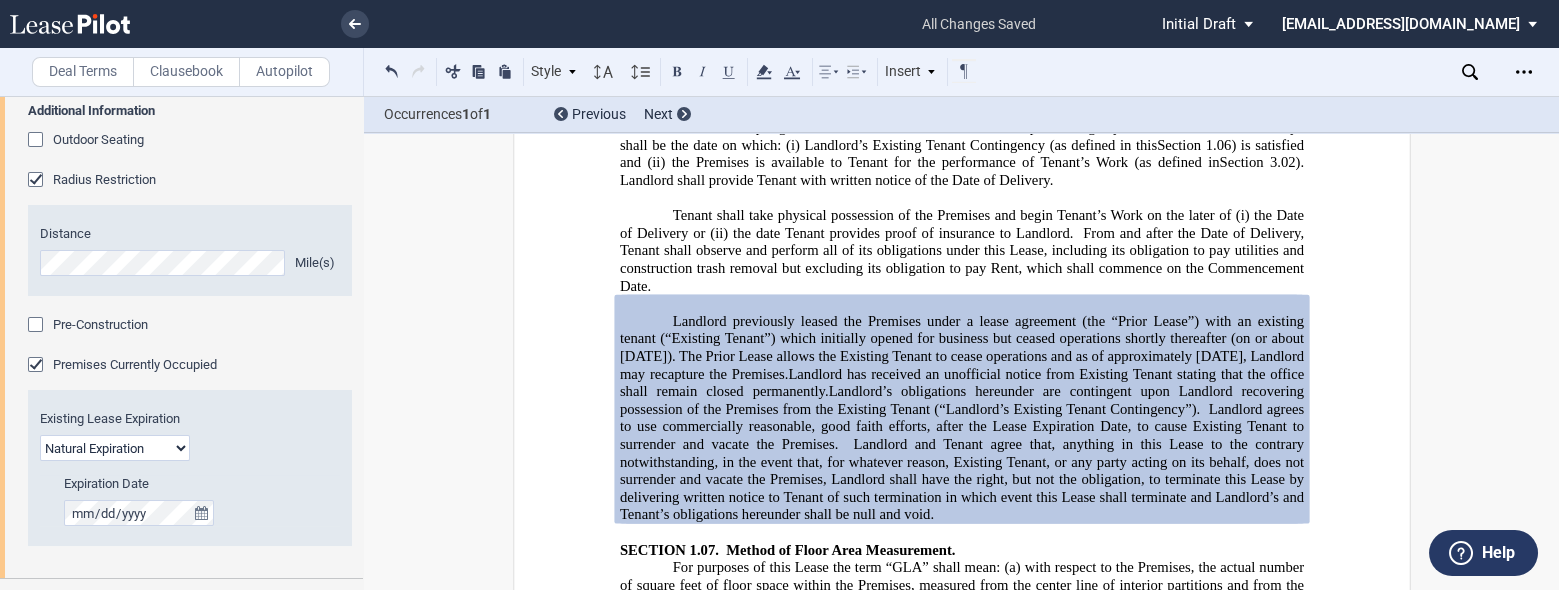 drag, startPoint x: 738, startPoint y: 267, endPoint x: 782, endPoint y: 249, distance: 47.539455 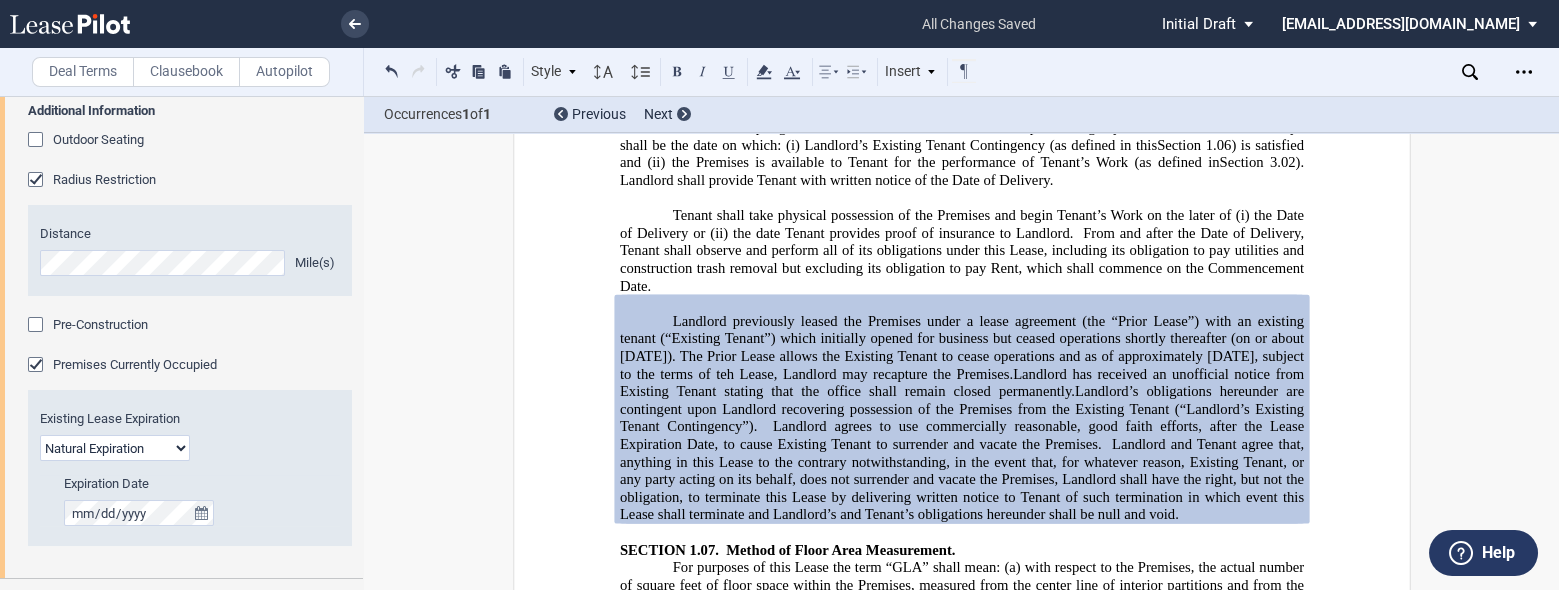 click on "Landlord previously leased the Premises under a lease agreement (the “Prior Lease”) with an existing tenant (“Existing Tenant”) which initially opened for business but ceased operations shortly thereafter (on or about [DATE]). The Prior Lease allows the Existing Tenant to cease operations and as of approximately [DATE], subject to the terms of teh Lease, Landlord may recapture the Premises" 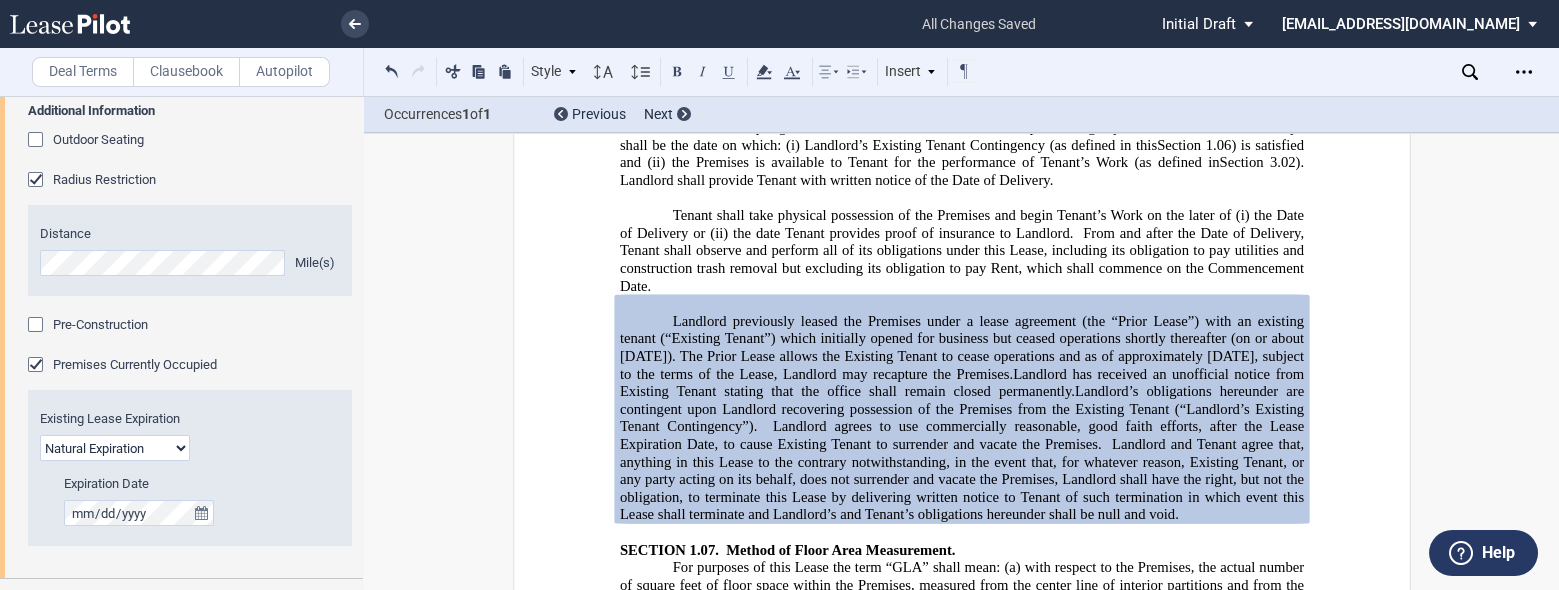 drag, startPoint x: 1072, startPoint y: 269, endPoint x: 1085, endPoint y: 261, distance: 15.264338 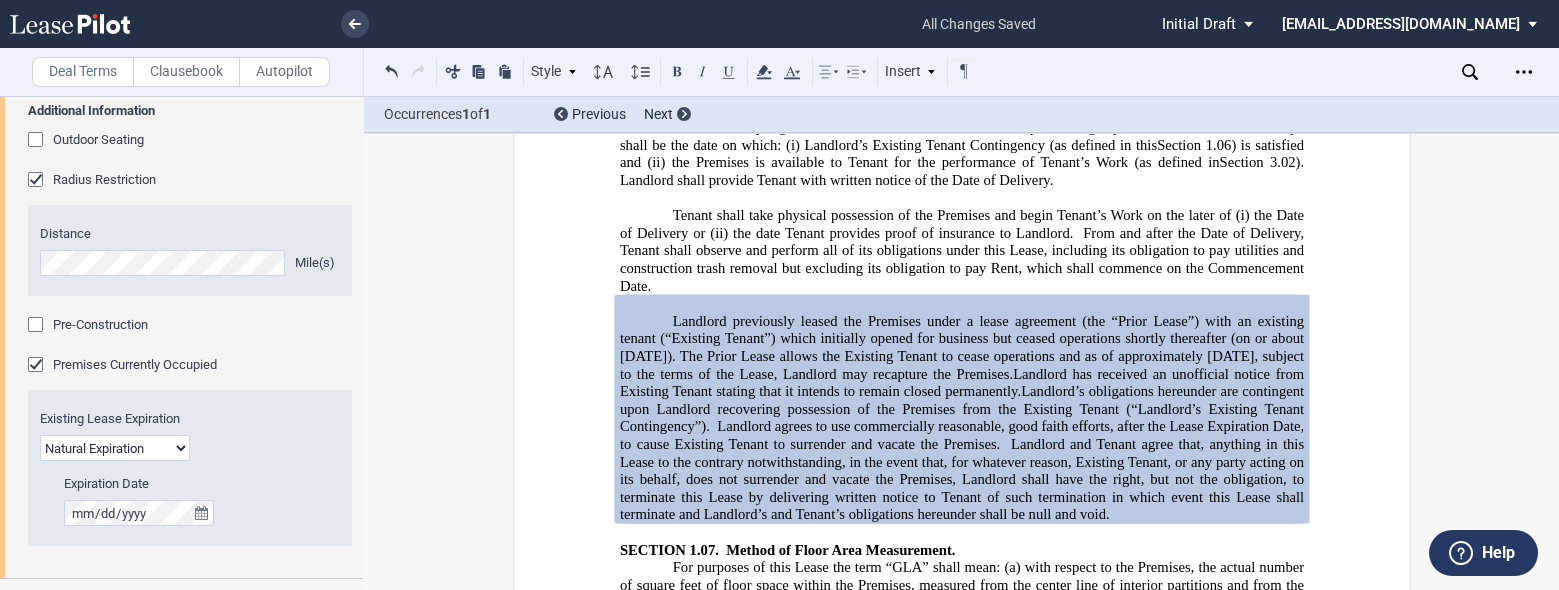 click on "Landlord’s obligations hereunder are contingent upon Landlord recovering possession of the Premises from the Existing Tenant (“Landlord’s Existing Tenant Contingency”)." 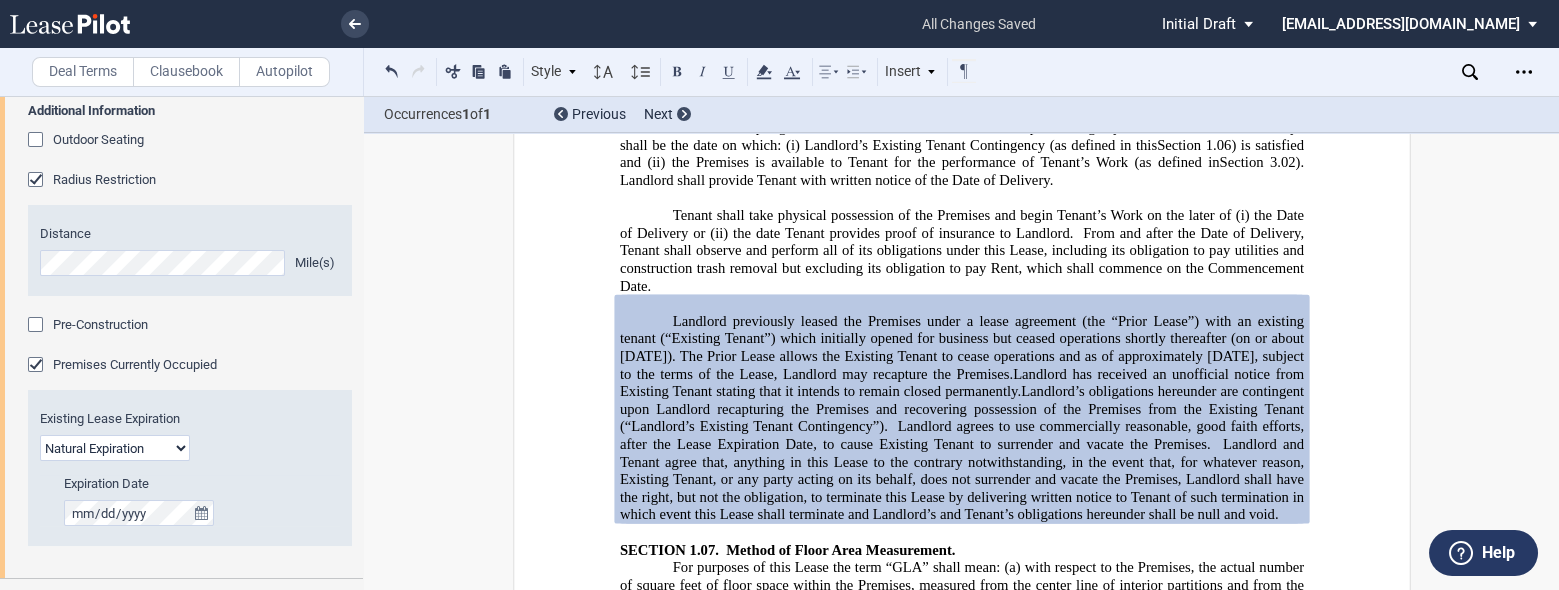 click on "Landlord’s obligations hereunder are contingent upon Landlord recapturing the Premises and recovering possession of the Premises from the Existing Tenant (“Landlord’s Existing Tenant Contingency”)." 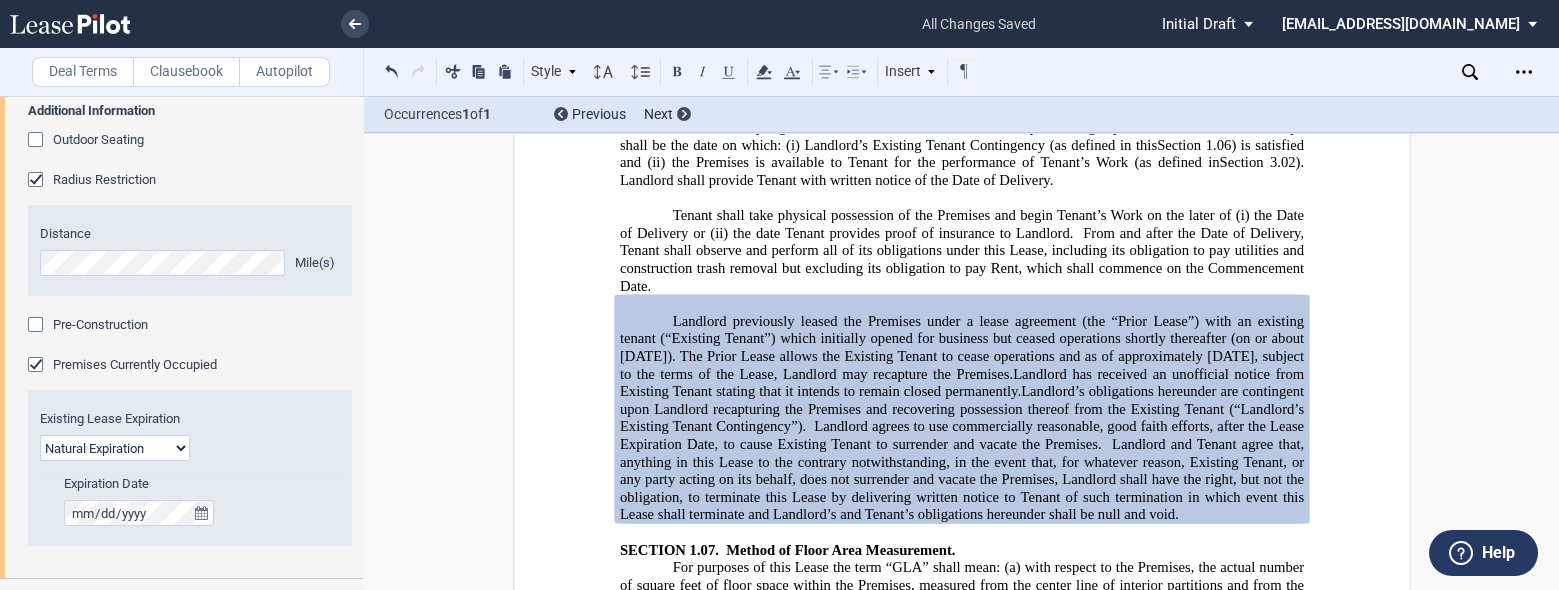 click on "Landlord agrees to use commercially reasonable, good faith efforts, after the Lease Expiration Date, to cause Existing Tenant to surrender and vacate the Premises." 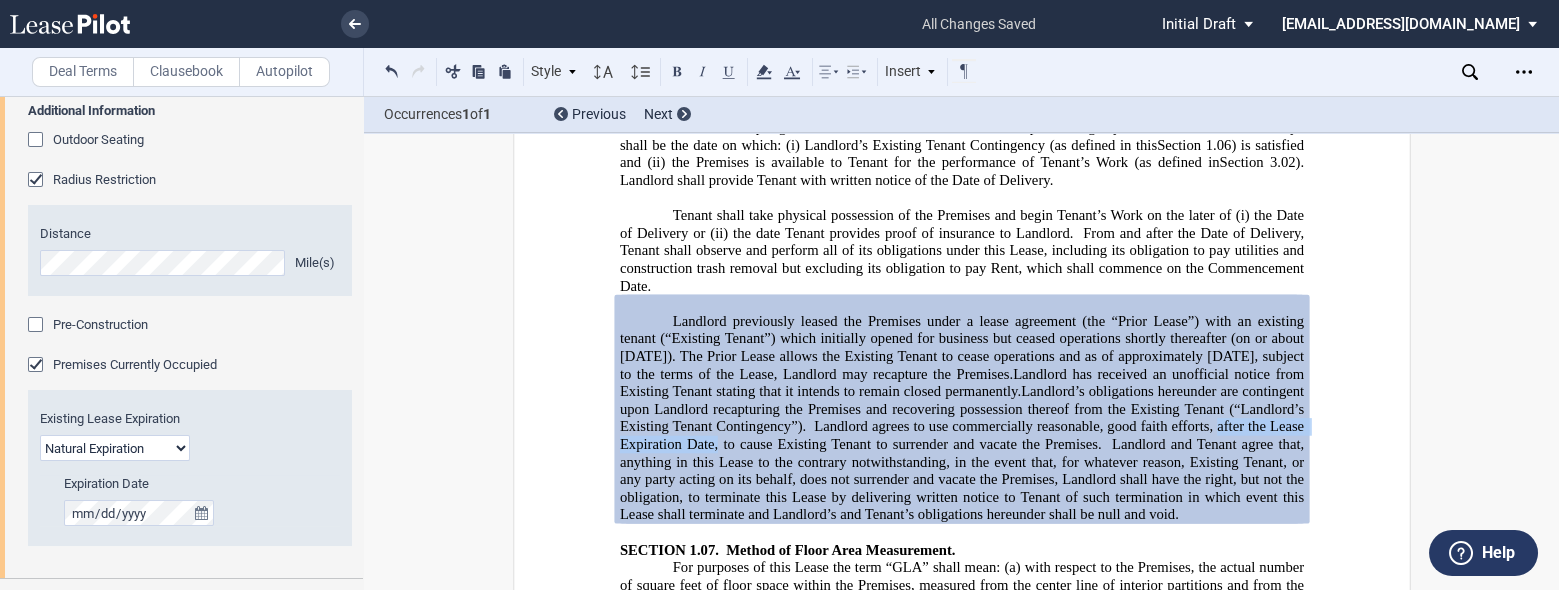 drag, startPoint x: 801, startPoint y: 330, endPoint x: 616, endPoint y: 330, distance: 185 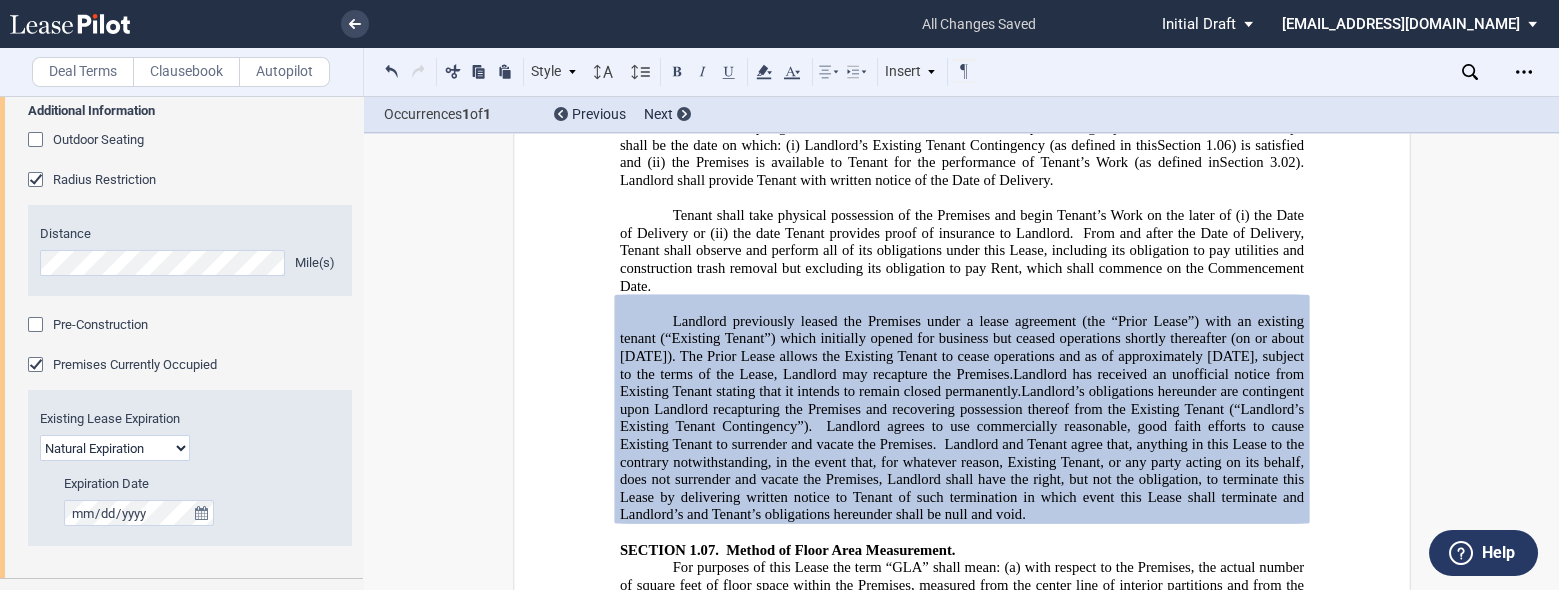 click on "Landlord agrees to use commercially reasonable, good faith efforts to cause Existing Tenant to surrender and vacate the Premises." 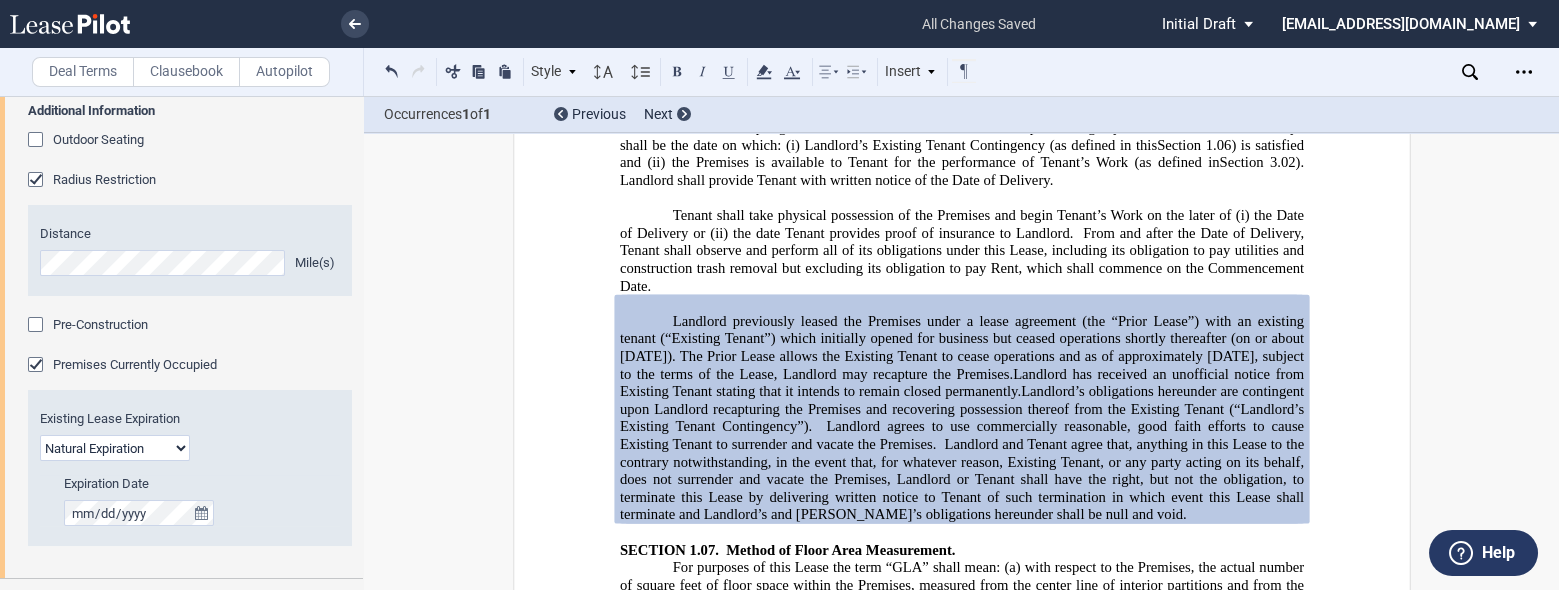 click on "Landlord and Tenant agree that, anything in this Lease to the contrary notwithstanding, in the event that, for whatever reason, Existing Tenant, or any party acting on its behalf, does not surrender and vacate the Premises, Landlord or Tenant shall have the right, but not the obligation, to terminate this Lease by delivering written notice to Tenant of such termination in which event this Lease shall terminate and Landlord’s and [PERSON_NAME]’s obligations hereunder shall be null and void." 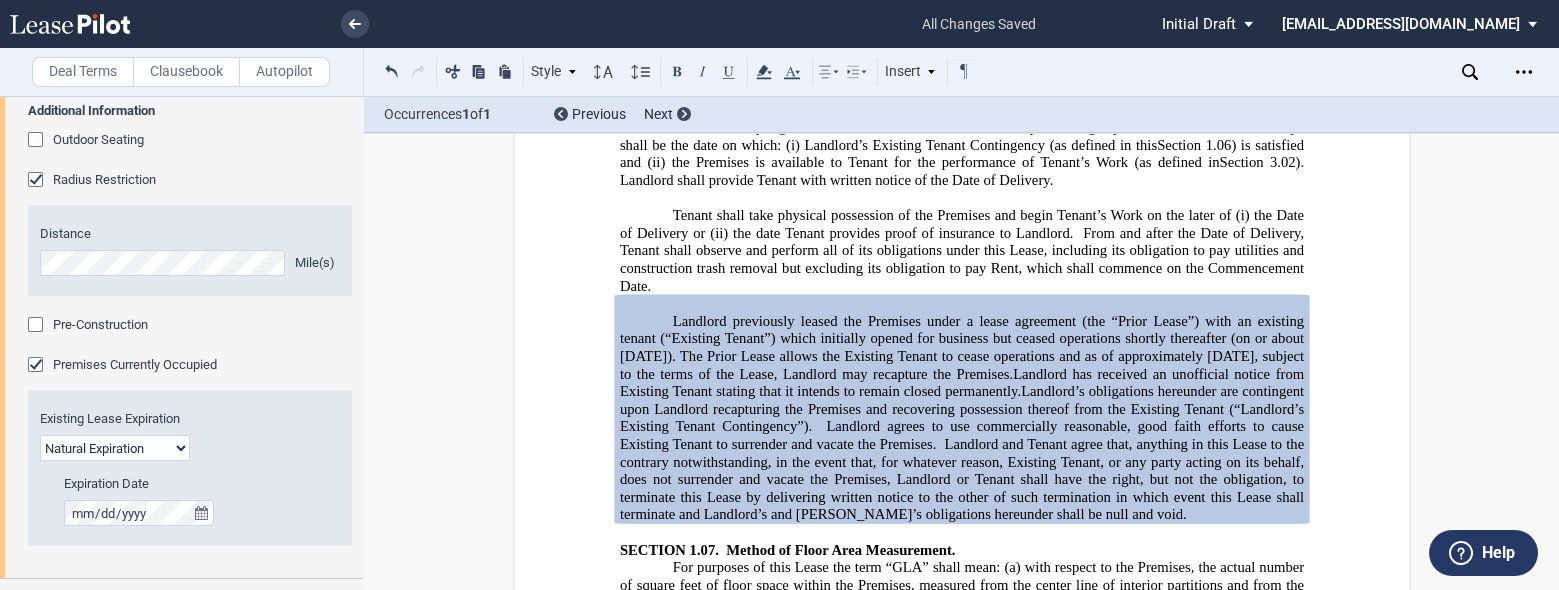 click on "Landlord previously leased the Premises under a lease agreement (the “Prior Lease”) with an existing tenant (“Existing Tenant”) which initially opened for business but ceased operations shortly thereafter (on or about [DATE]). The Prior Lease allows the Existing Tenant to cease operations and as of approximately [DATE], subject to the terms of the Lease, Landlord may recapture the Premises .    [PERSON_NAME] has received an unofficial notice from Existing Tenant stating that it intends to remain closed permanently.   Landlord’s obligations hereunder are contingent upon Landlord recapturing the Premises and recovering possession thereof from the Existing Tenant (“Landlord’s Existing Tenant Contingency”).    [PERSON_NAME] agrees to use commercially reasonable, good faith efforts to cause Existing Tenant to surrender and vacate the Premises." at bounding box center [961, 417] 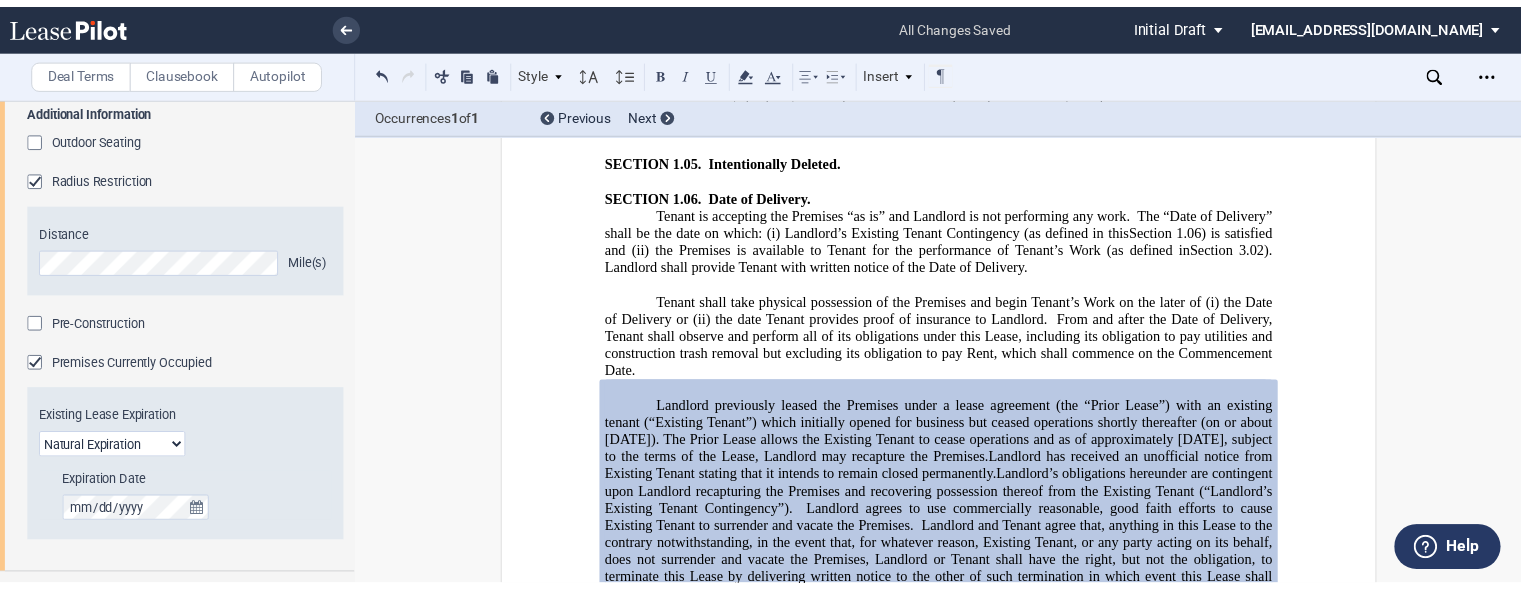 scroll, scrollTop: 3424, scrollLeft: 0, axis: vertical 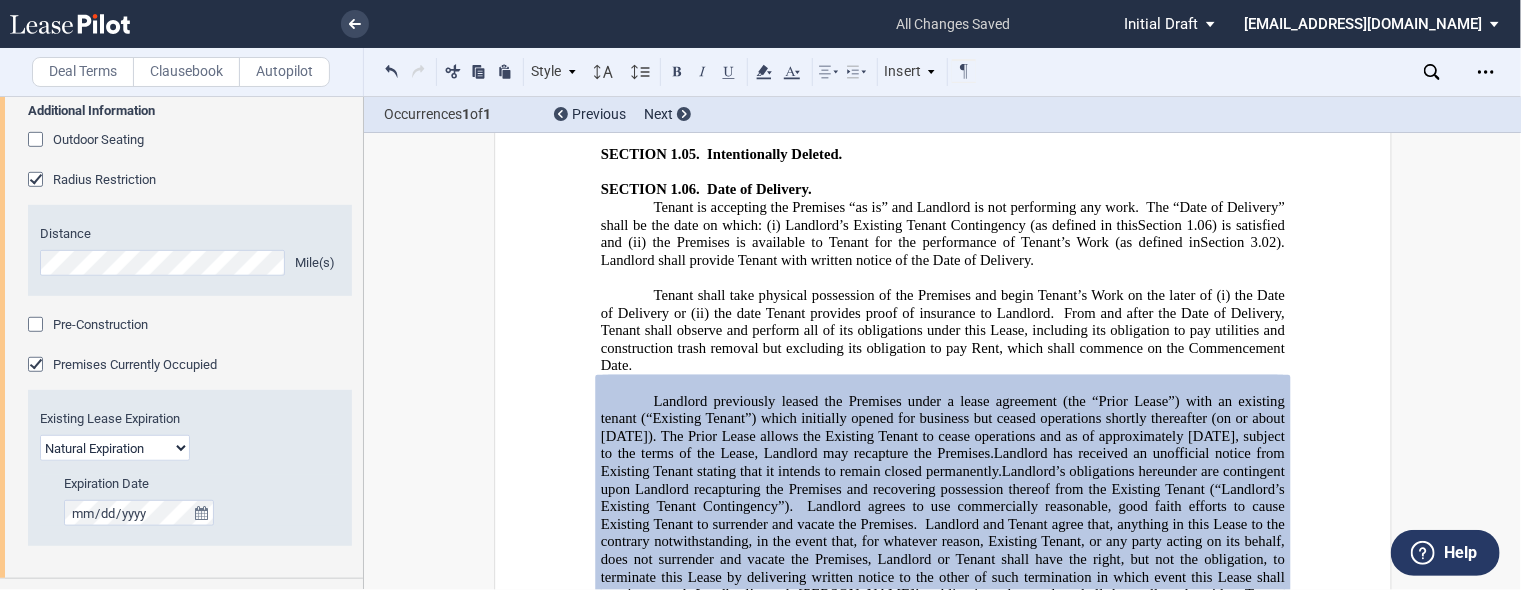 click on "Landlord and Tenant agree that, anything in this Lease to the contrary notwithstanding, in the event that, for whatever reason, Existing Tenant, or any party acting on its behalf, does not surrender and vacate the Premises, Landlord or Tenant shall have the right, but not the obligation, to terminate this Lease by delivering written notice to the other of such termination in which event this Lease shall terminate and Landlord’s and [PERSON_NAME]’s obligations hereunder shall be null and void.  Tenant acknowldeges that although the Premsies is currently improved as a dental office offering dentures" 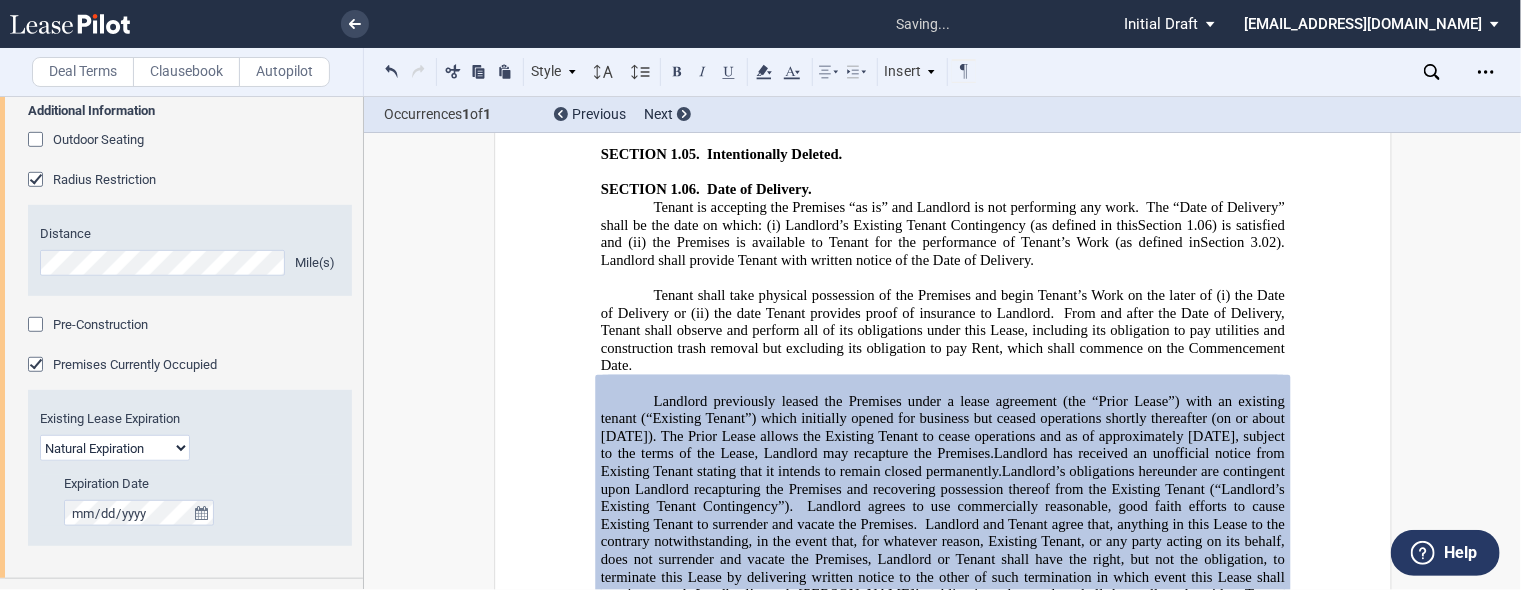 click on "Landlord previously leased the Premises under a lease agreement (the “Prior Lease”) with an existing tenant (“Existing Tenant”) which initially opened for business but ceased operations shortly thereafter (on or about [DATE]). The Prior Lease allows the Existing Tenant to cease operations and as of approximately [DATE], subject to the terms of the Lease, Landlord may recapture the Premises .    [PERSON_NAME] has received an unofficial notice from Existing Tenant stating that it intends to remain closed permanently.   Landlord’s obligations hereunder are contingent upon Landlord recapturing the Premises and recovering possession thereof from the Existing Tenant (“Landlord’s Existing Tenant Contingency”).    [PERSON_NAME] agrees to use commercially reasonable, good faith efforts to cause Existing Tenant to surrender and vacate the Premises." at bounding box center (942, 506) 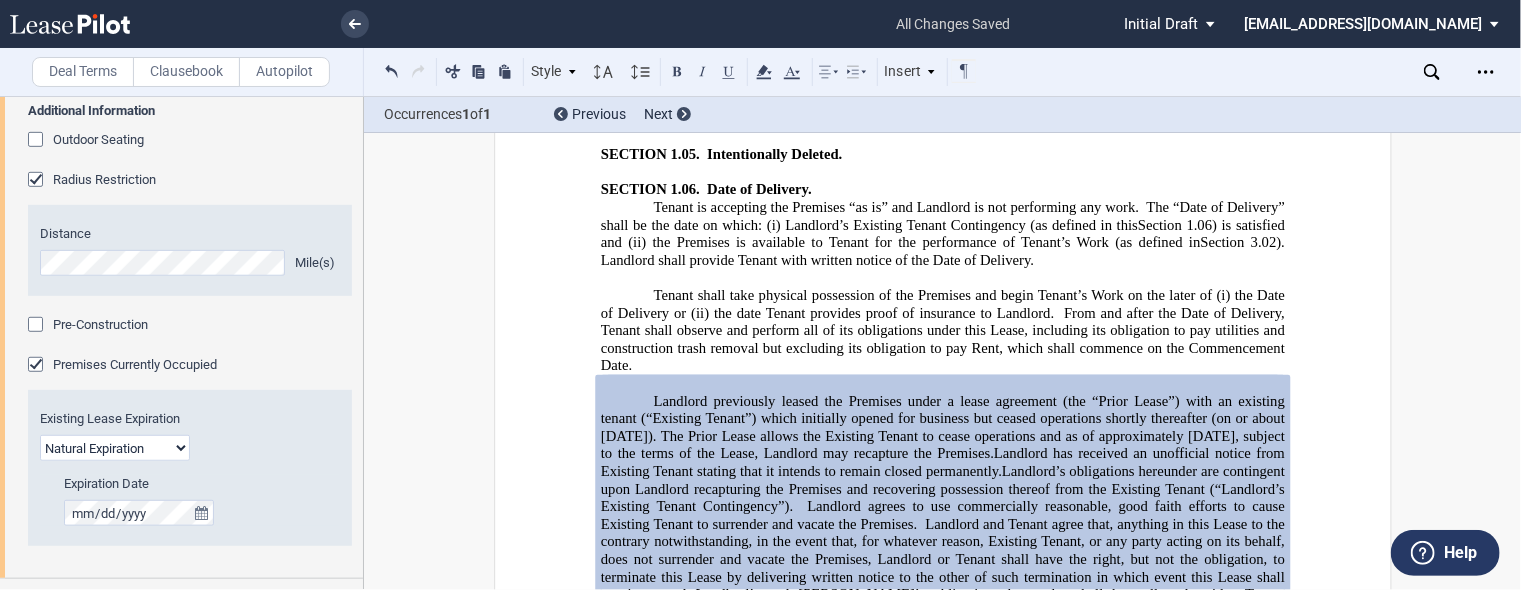 click on "Landlord and Tenant agree that, anything in this Lease to the contrary notwithstanding, in the event that, for whatever reason, Existing Tenant, or any party acting on its behalf, does not surrender and vacate the Premises, Landlord or Tenant shall have the right, but not the obligation, to terminate this Lease by delivering written notice to the other of such termination in which event this Lease shall terminate and Landlord’s and [PERSON_NAME]’s obligations hereunder shall be null and void.  Tenant acknowledeges that although the Premises is currently improved as a dental office offering dentures" 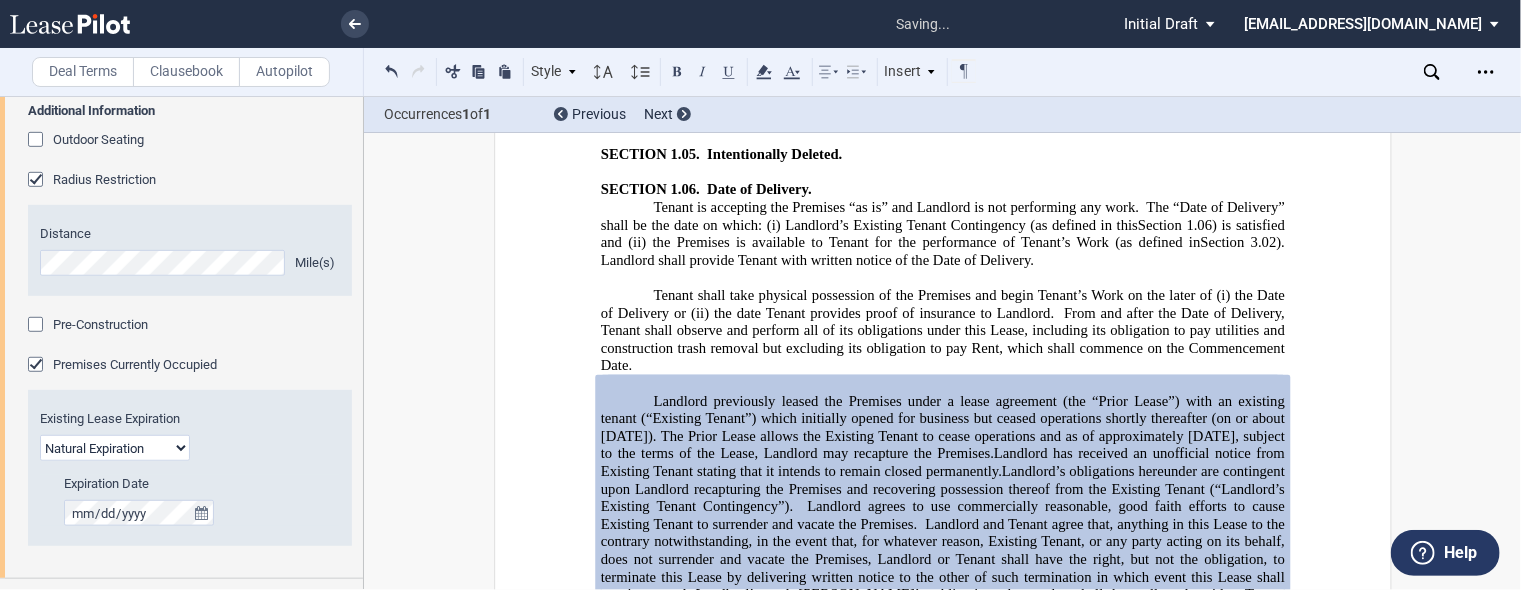 drag, startPoint x: 1062, startPoint y: 530, endPoint x: 1025, endPoint y: 525, distance: 37.336308 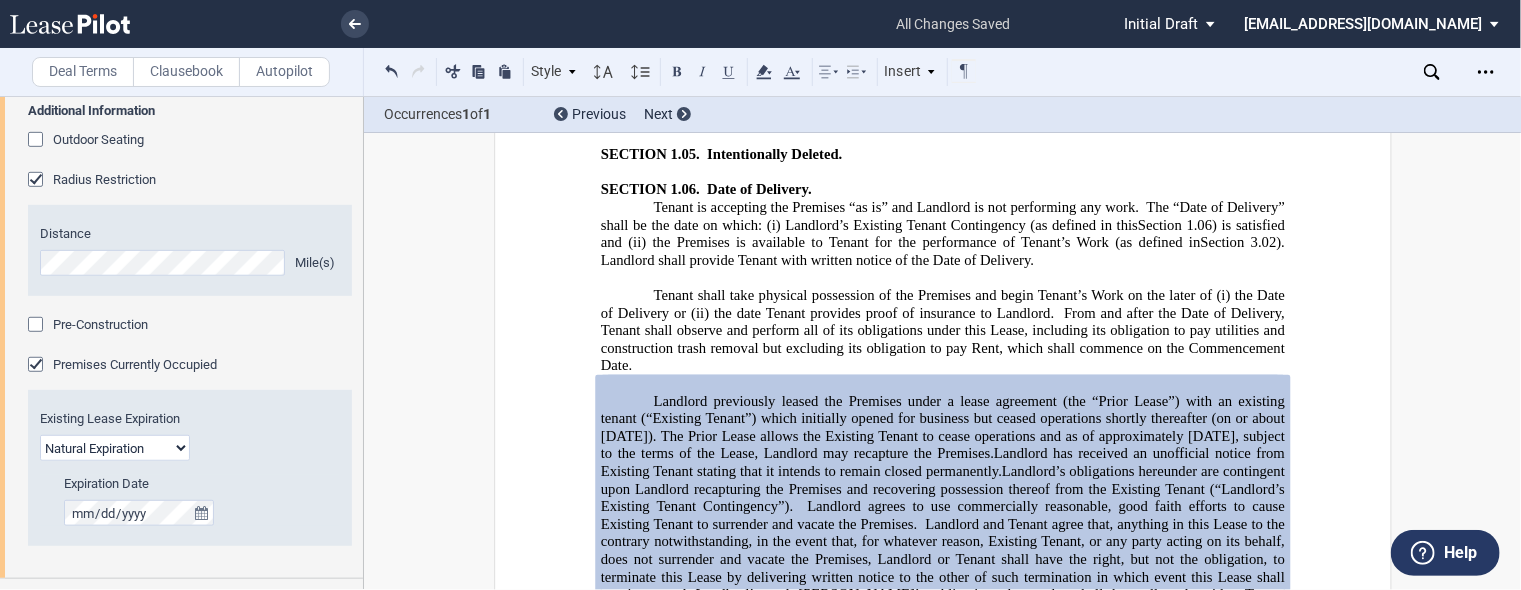 click on "Landlord and Tenant agree that, anything in this Lease to the contrary notwithstanding, in the event that, for whatever reason, Existing Tenant, or any party acting on its behalf, does not surrender and vacate the Premises, Landlord or Tenant shall have the right, but not the obligation, to terminate this Lease by delivering written notice to the other of such termination in which event this Lease shall terminate and Landlord’s and [PERSON_NAME]’s obligations hereunder shall be null and void.  Tenant acknowledges that although the Premises is currently improved as an office offering dental services, Existing Tenant has the right under  the Prior Lease to remove its trade fixtures ( dental chairs, etc.) and [PERSON_NAME] agrees to accept the Premises in its "As IS" condition following the removal of Existing [PERSON_NAME]'s trade fixtures." 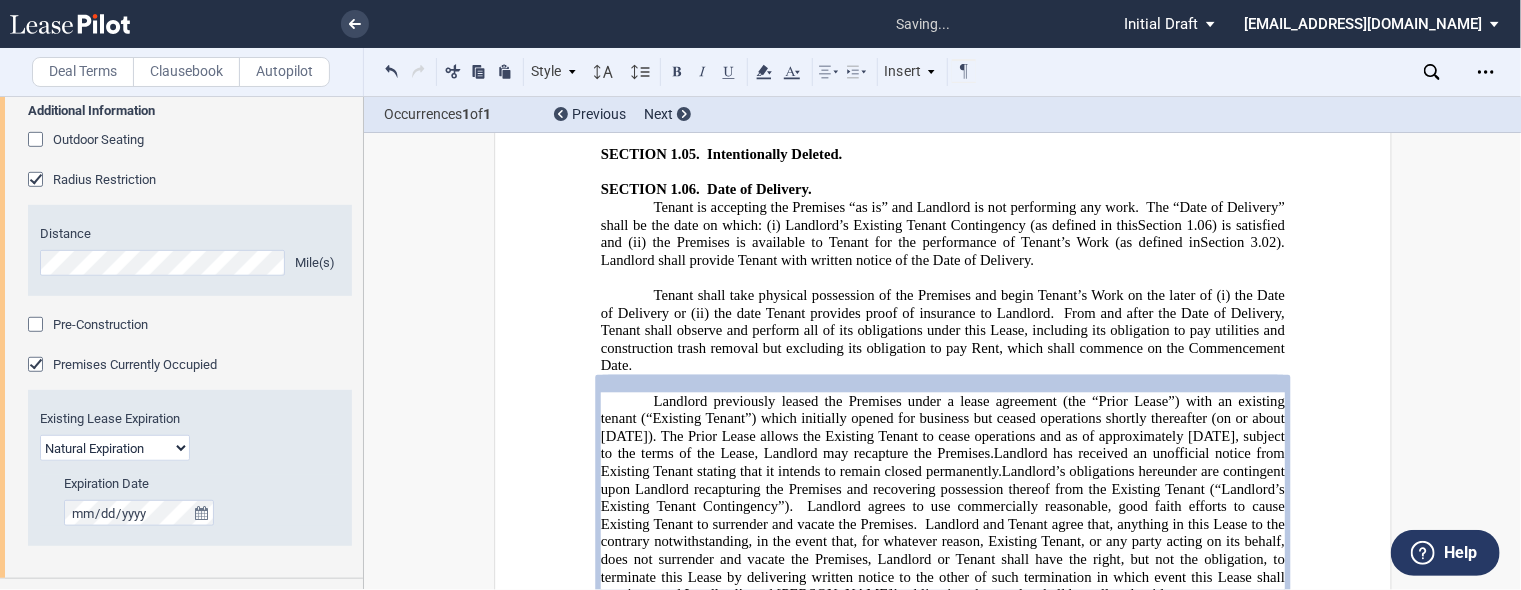 scroll, scrollTop: 3504, scrollLeft: 0, axis: vertical 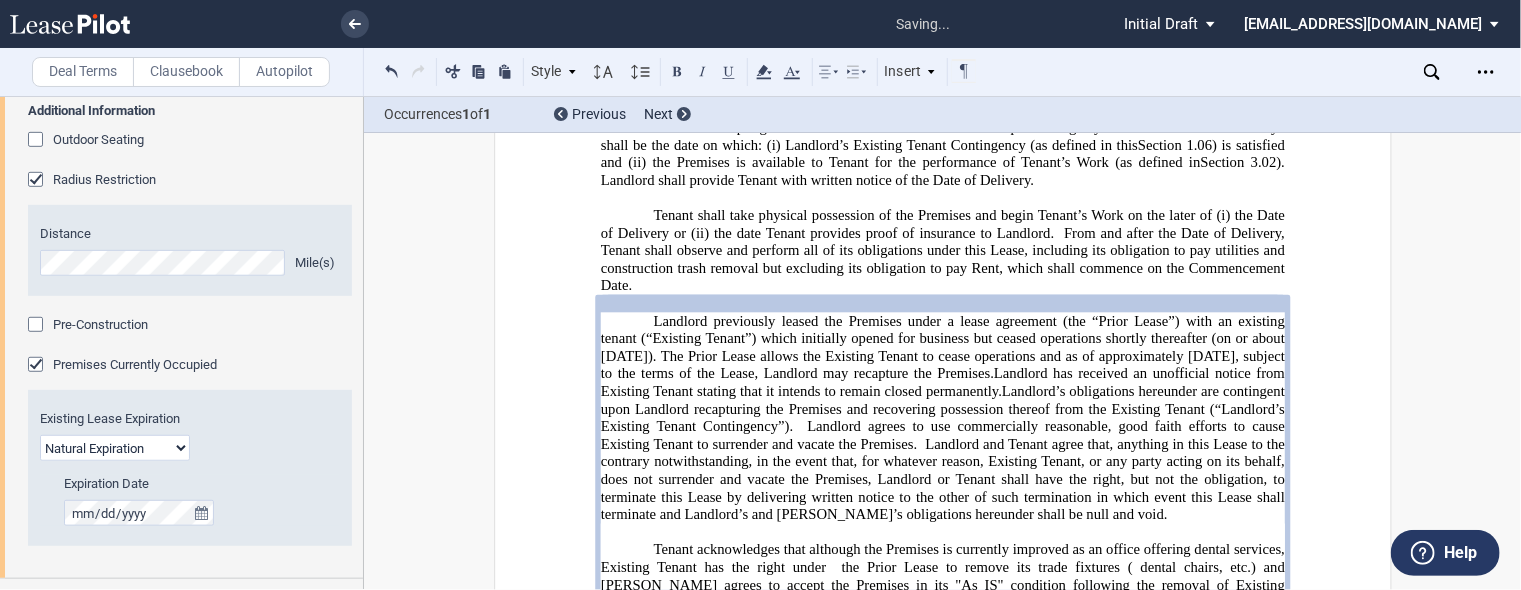 click on "Tenant acknowledges that although the Premises is currently improved as an office offering dental services, Existing Tenant has the right under  the Prior Lease to remove its trade fixtures ( dental chairs, etc.) and [PERSON_NAME] agrees to accept the Premises in its "As IS" condition following the removal of Existing [PERSON_NAME]'s trade fixtures." 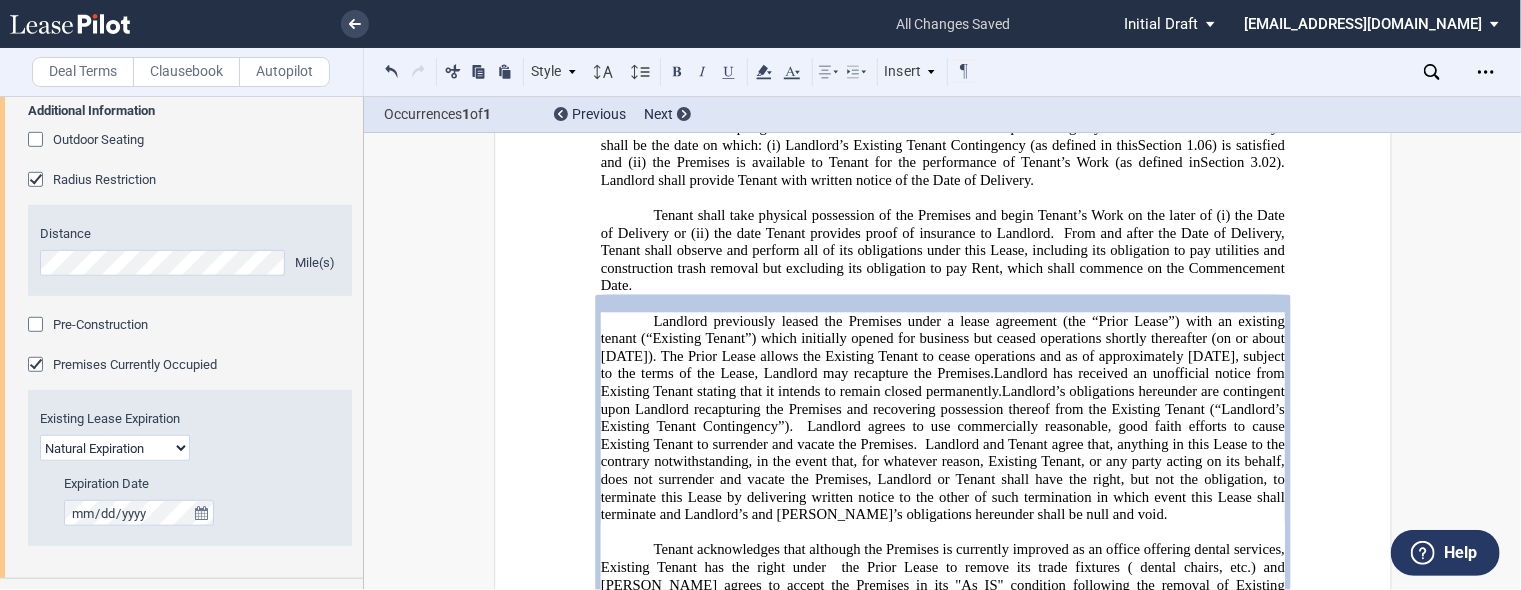 type 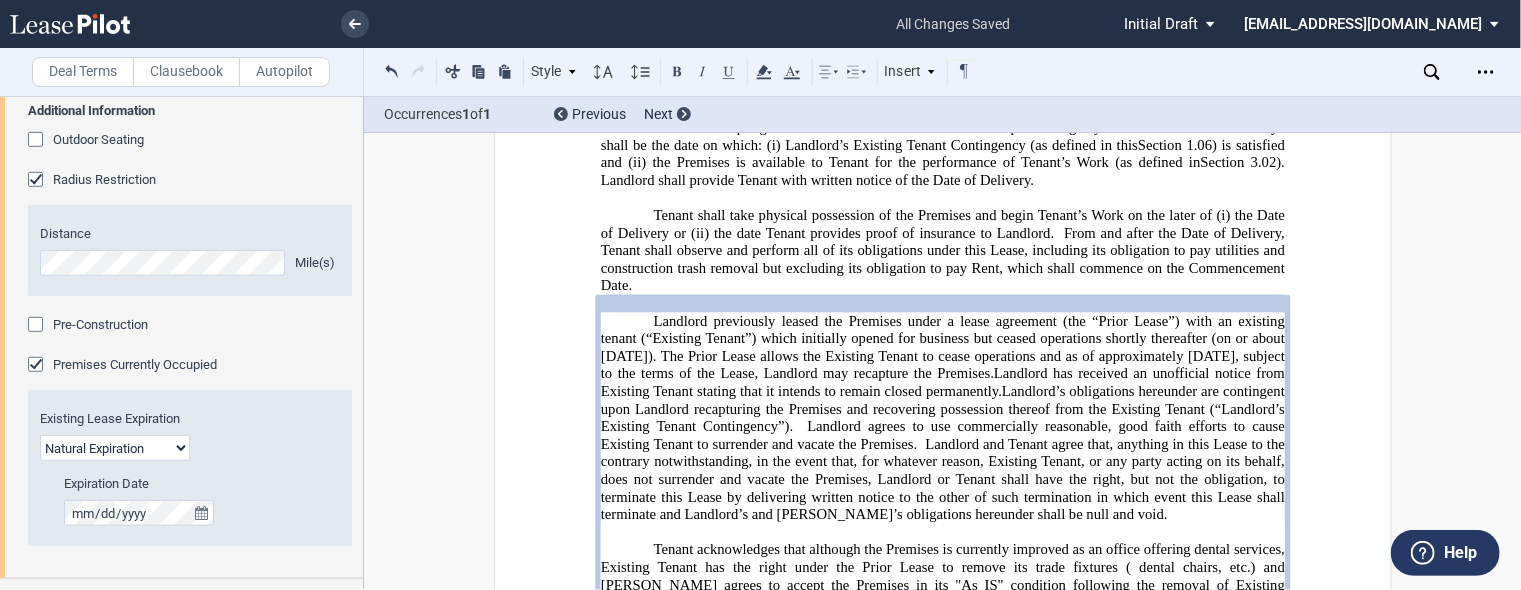 click on "Tenant acknowledges that although the Premises is currently improved as an office offering dental services, Existing Tenant has the right under the Prior Lease to remove its trade fixtures ( dental chairs, etc.) and [PERSON_NAME] agrees to accept the Premises in its "As IS" condition following the removal of Existing [PERSON_NAME]'s trade fixtures." 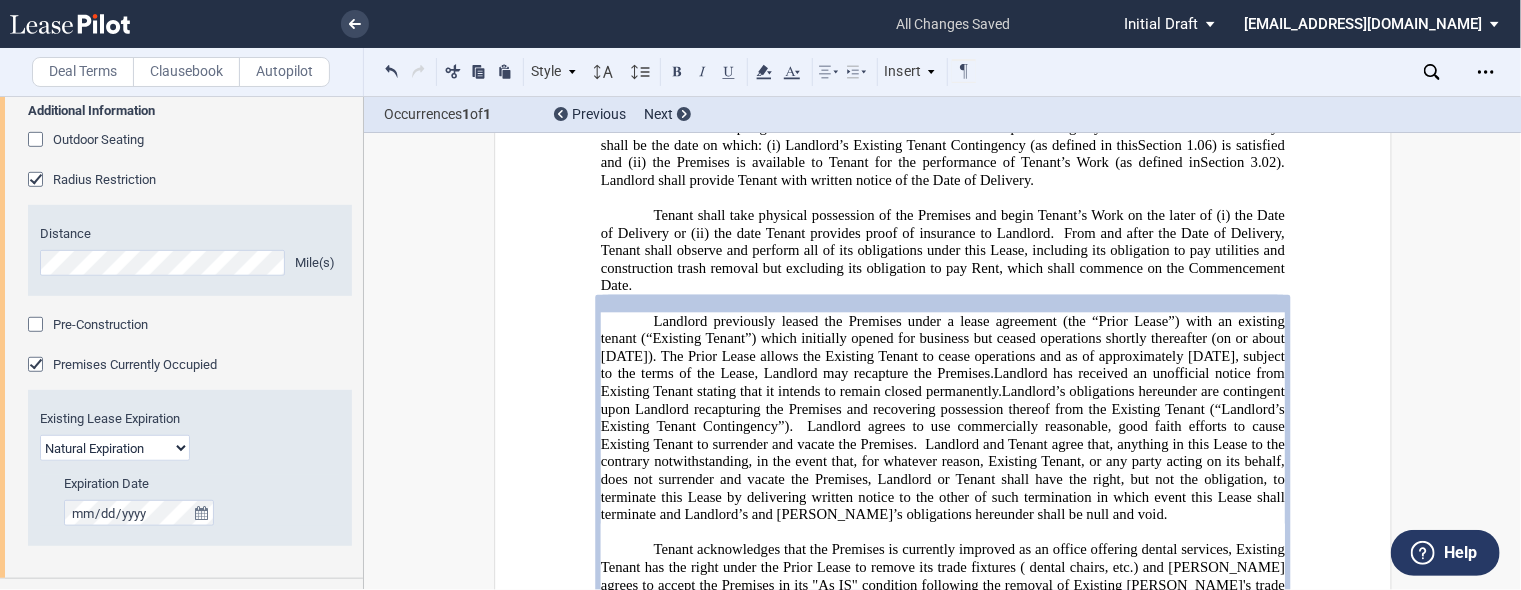 click on "Tenant acknowledges that the Premises is currently improved as an office offering dental services, Existing Tenant has the right under the Prior Lease to remove its trade fixtures ( dental chairs, etc.) and [PERSON_NAME] agrees to accept the Premises in its "As IS" condition following the removal of Existing [PERSON_NAME]'s trade fixtures." 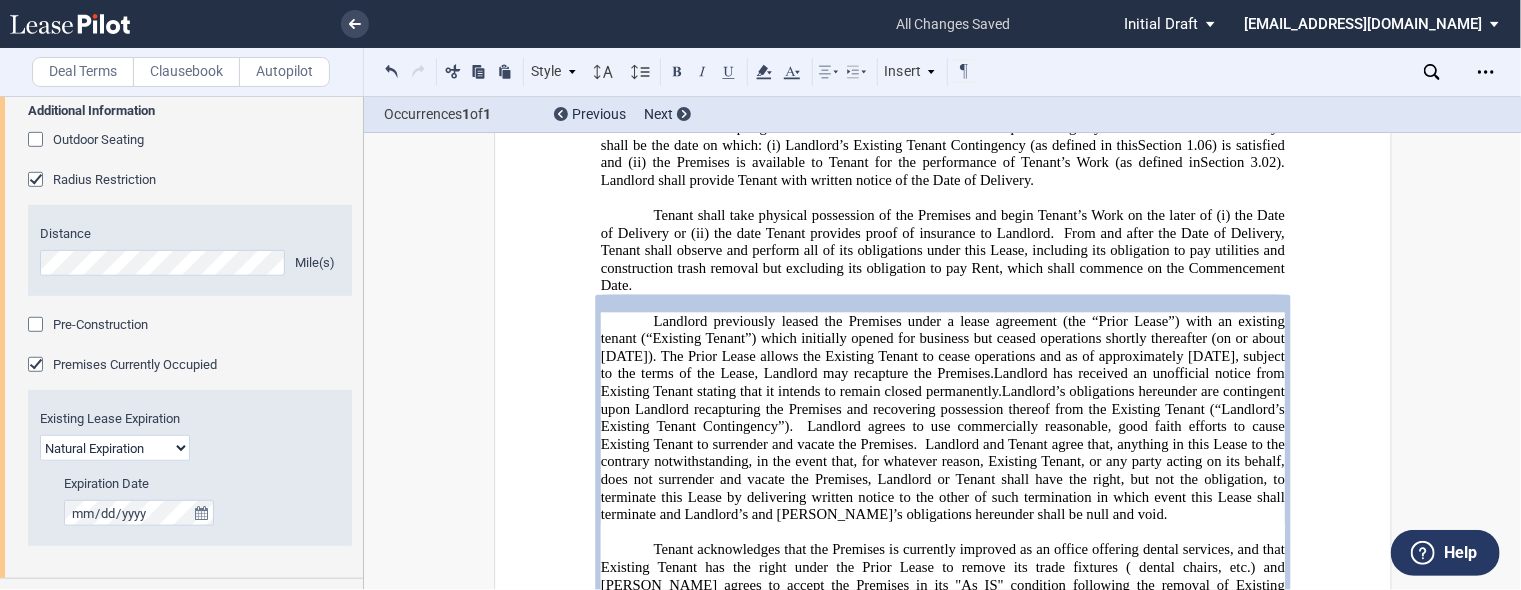 click on "Tenant acknowledges that the Premises is currently improved as an office offering dental services, and that Existing Tenant has the right under the Prior Lease to remove its trade fixtures ( dental chairs, etc.) and [PERSON_NAME] agrees to accept the Premises in its "As IS" condition following the removal of Existing [PERSON_NAME]'s trade fixtures." 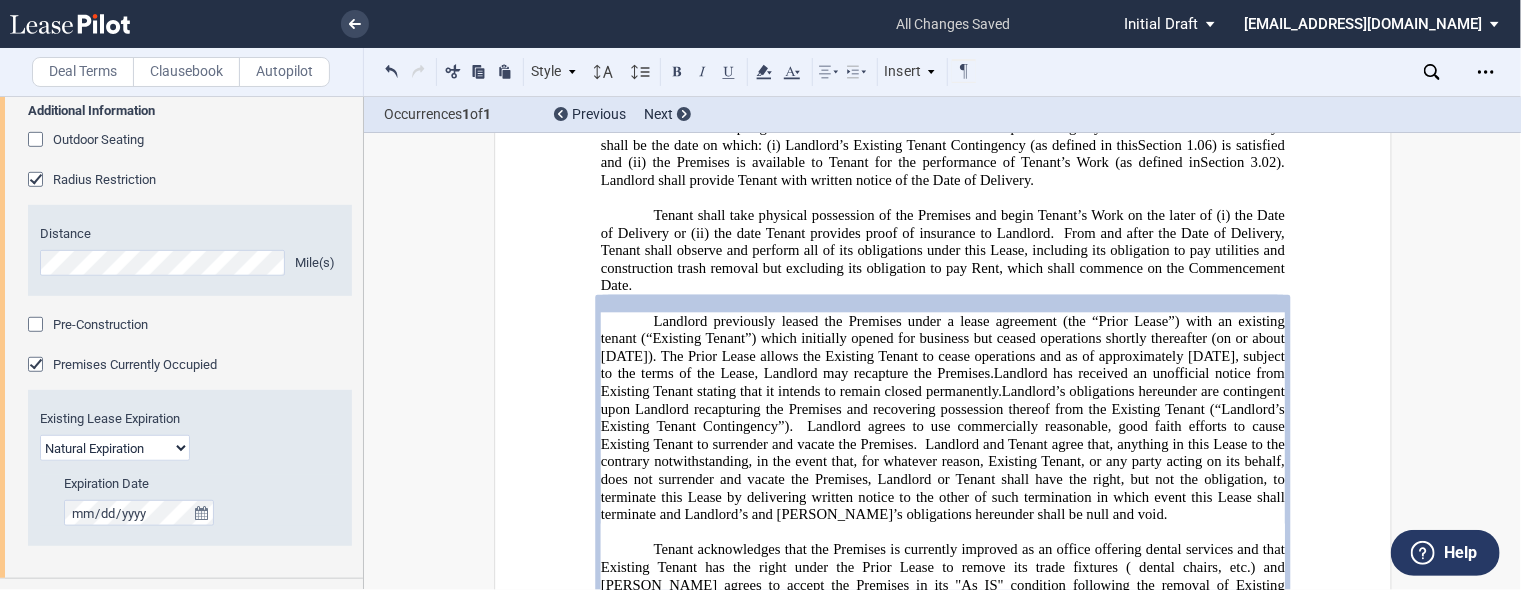 click on "Tenant acknowledges that the Premises is currently improved as an office offering dental services and that Existing Tenant has the right under the Prior Lease to remove its trade fixtures ( dental chairs, etc.) and [PERSON_NAME] agrees to accept the Premises in its "As IS" condition following the removal of Existing [PERSON_NAME]'s trade fixtures." 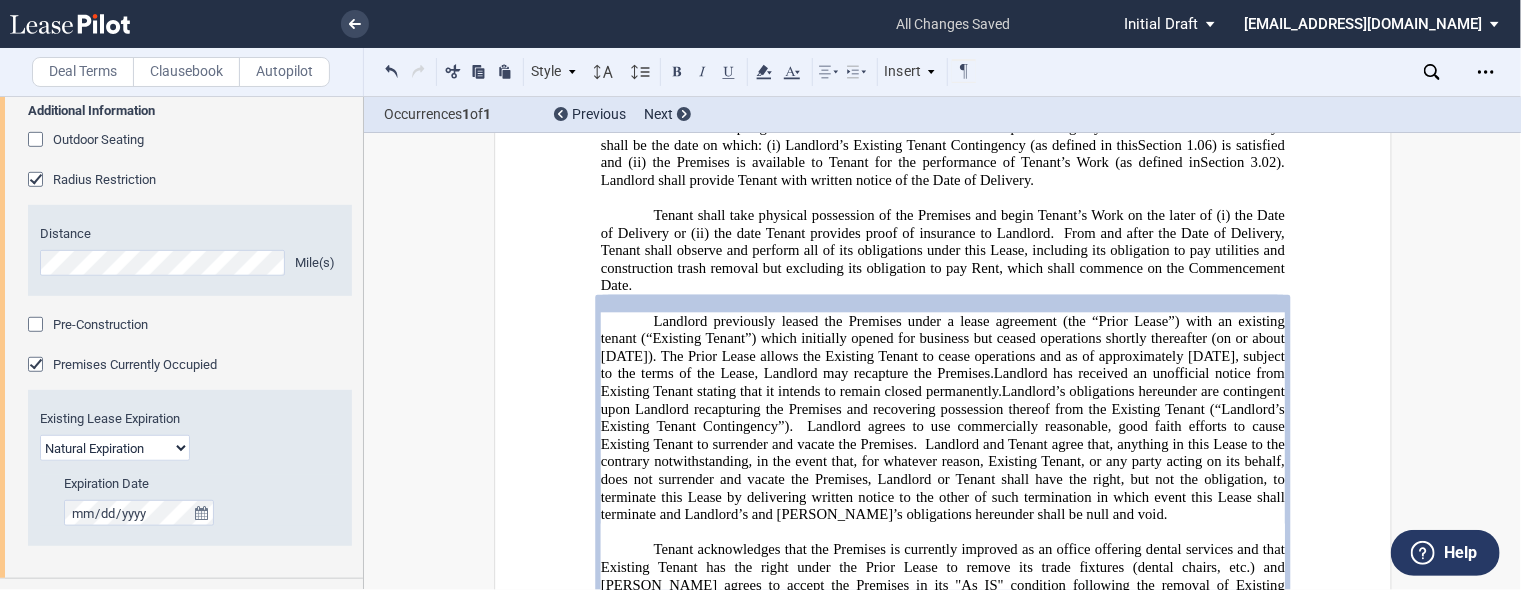 click on "Tenant acknowledges that the Premises is currently improved as an office offering dental services and that Existing Tenant has the right under the Prior Lease to remove its trade fixtures (dental chairs, etc.) and [PERSON_NAME] agrees to accept the Premises in its "As IS" condition following the removal of Existing [PERSON_NAME]'s trade fixtures." 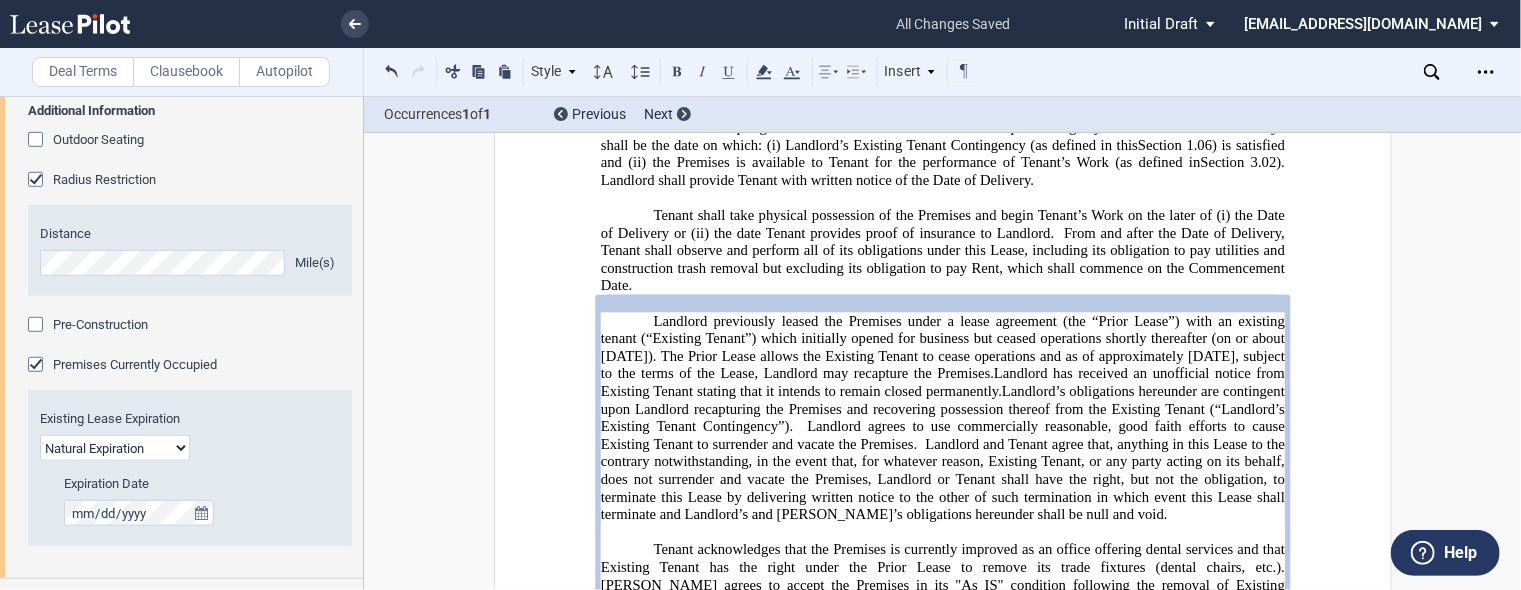 click on "Tenant acknowledges that the Premises is currently improved as an office offering dental services and that Existing Tenant has the right under the Prior Lease to remove its trade fixtures (dental chairs, etc.).  [PERSON_NAME] agrees to accept the Premises in its "As IS" condition following the removal of Existing [PERSON_NAME]'s trade fixtures." 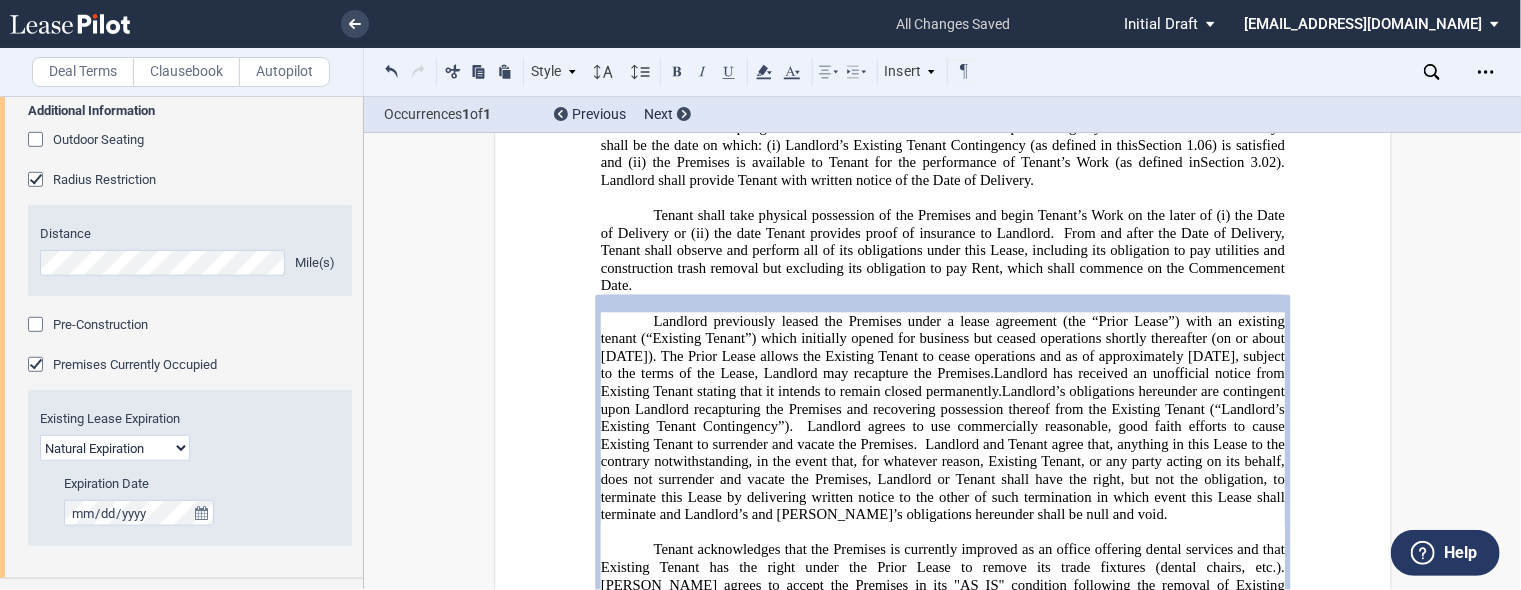 click on "Tenant acknowledges that the Premises is currently improved as an office offering dental services and that Existing Tenant has the right under the Prior Lease to remove its trade fixtures (dental chairs, etc.).  [PERSON_NAME] agrees to accept the Premises in its "AS IS" condition following the removal of Existing [PERSON_NAME]'s trade fixtures." at bounding box center [942, 576] 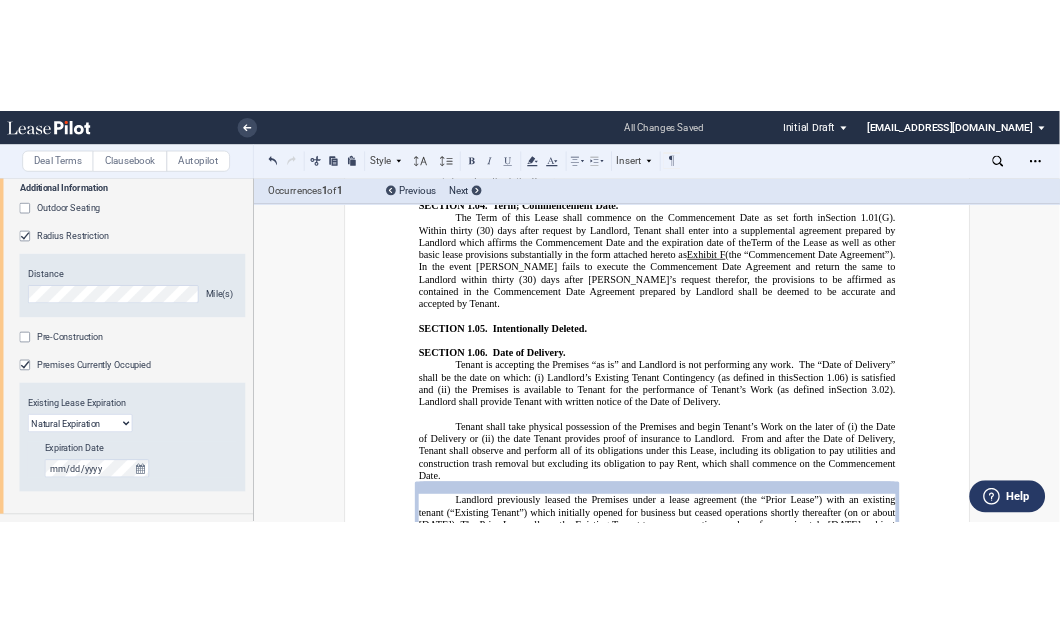 scroll, scrollTop: 3264, scrollLeft: 0, axis: vertical 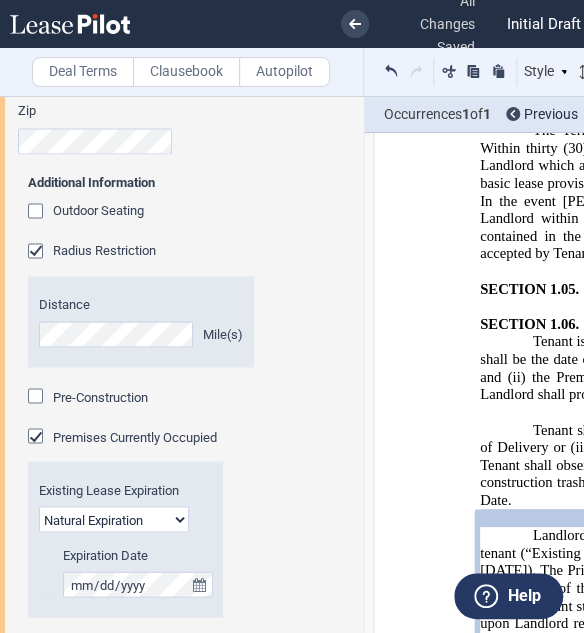 click on "Additional Information
Outdoor Seating
Layout
To be Approved
Shown on Plan
Radius Restriction
Distance
Mile(s)
Pre-Construction
Premises Currently Occupied" at bounding box center (190, 406) 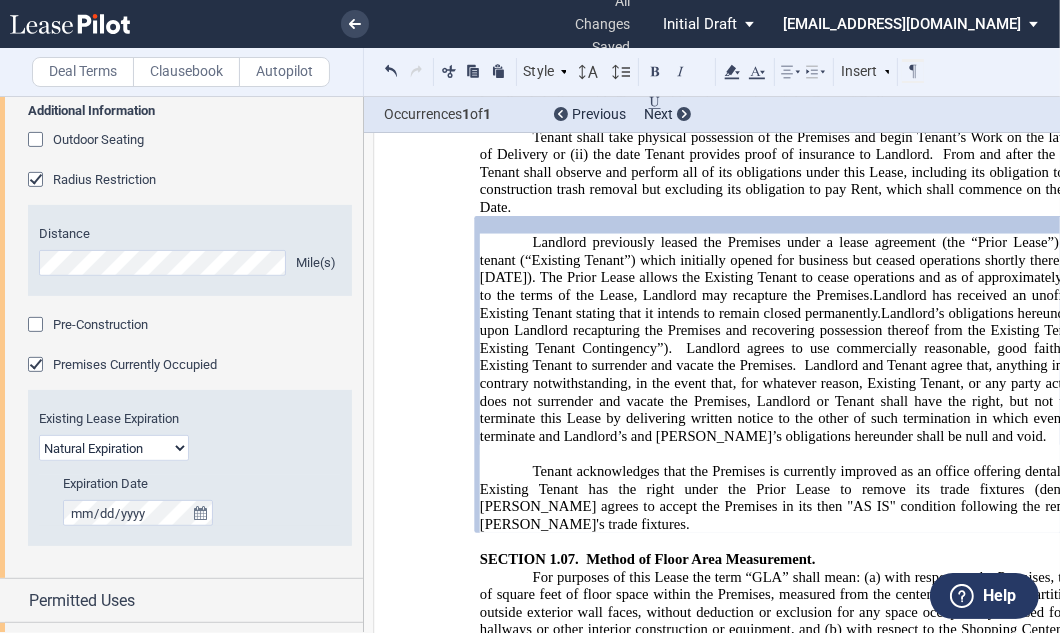 scroll, scrollTop: 3744, scrollLeft: 0, axis: vertical 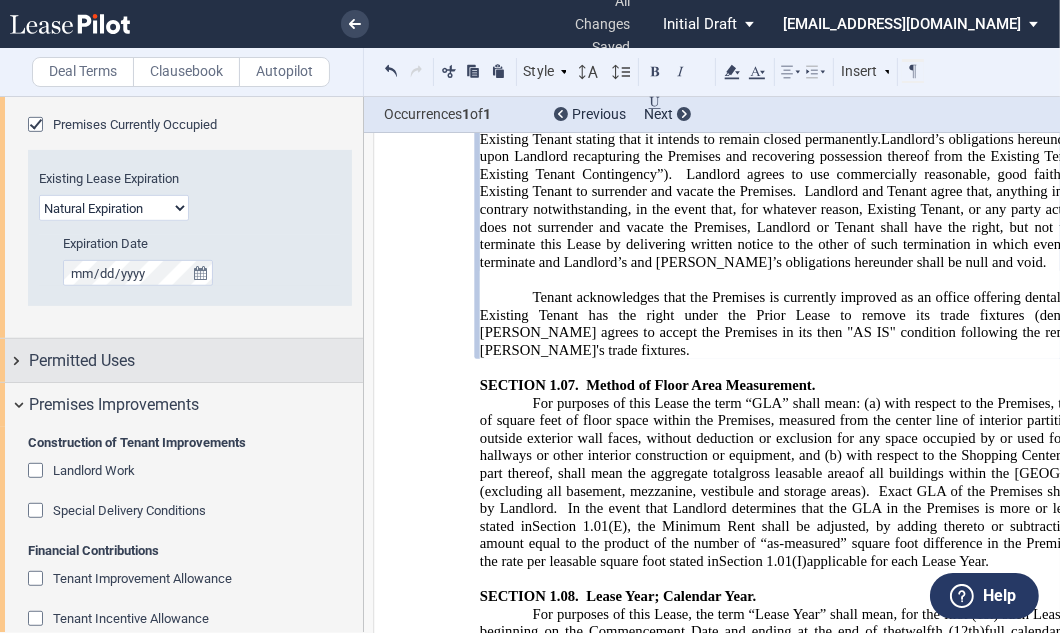 click on "Permitted Uses" at bounding box center (181, 360) 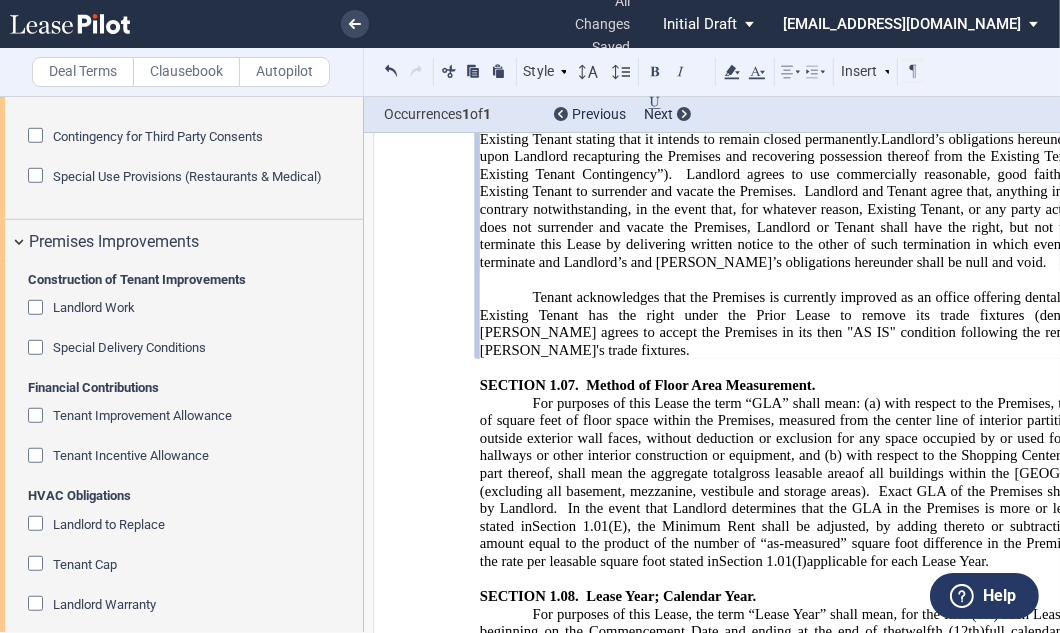scroll, scrollTop: 1113, scrollLeft: 0, axis: vertical 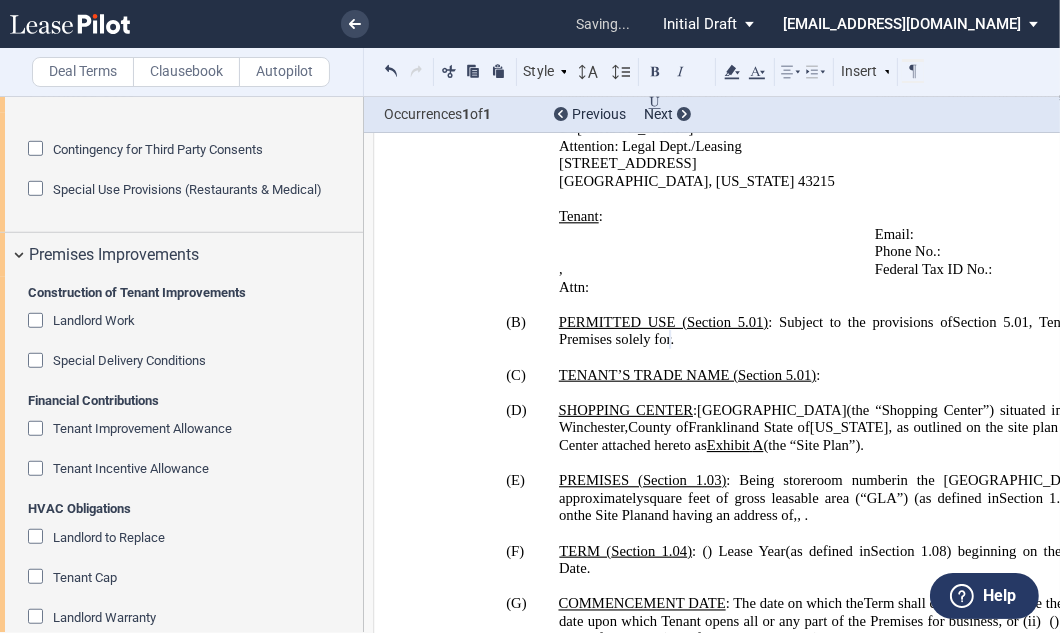 click on ", Tenant shall use the Premises solely for" 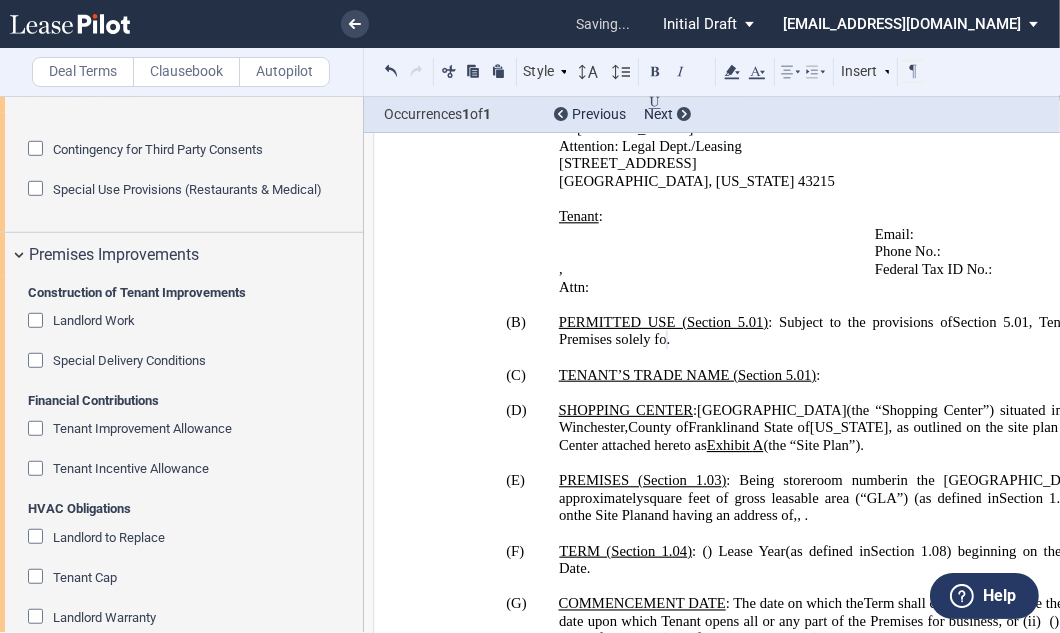 type 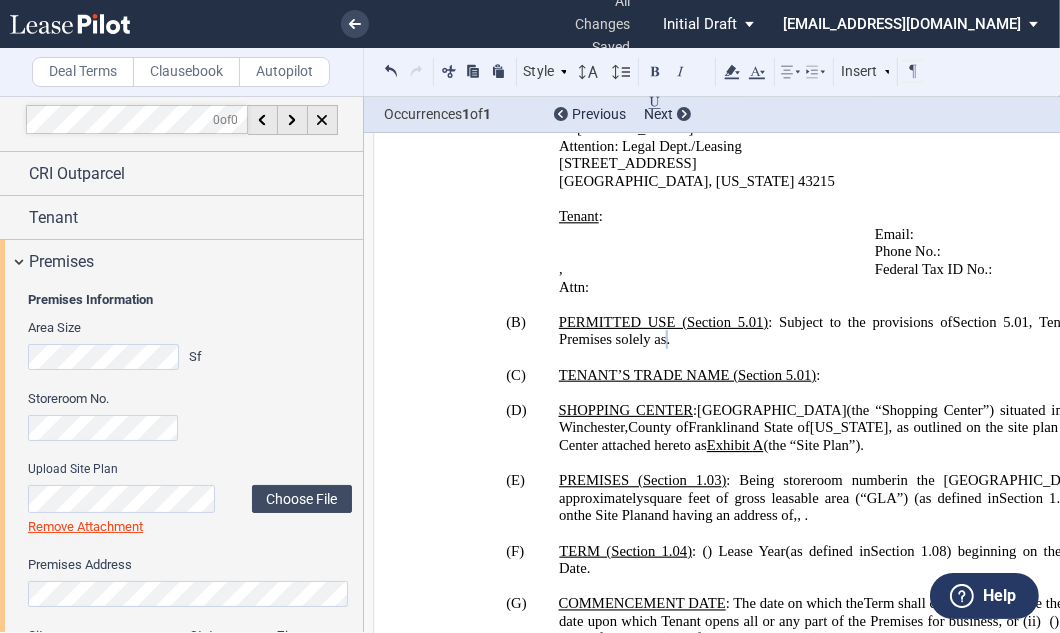 scroll, scrollTop: 0, scrollLeft: 0, axis: both 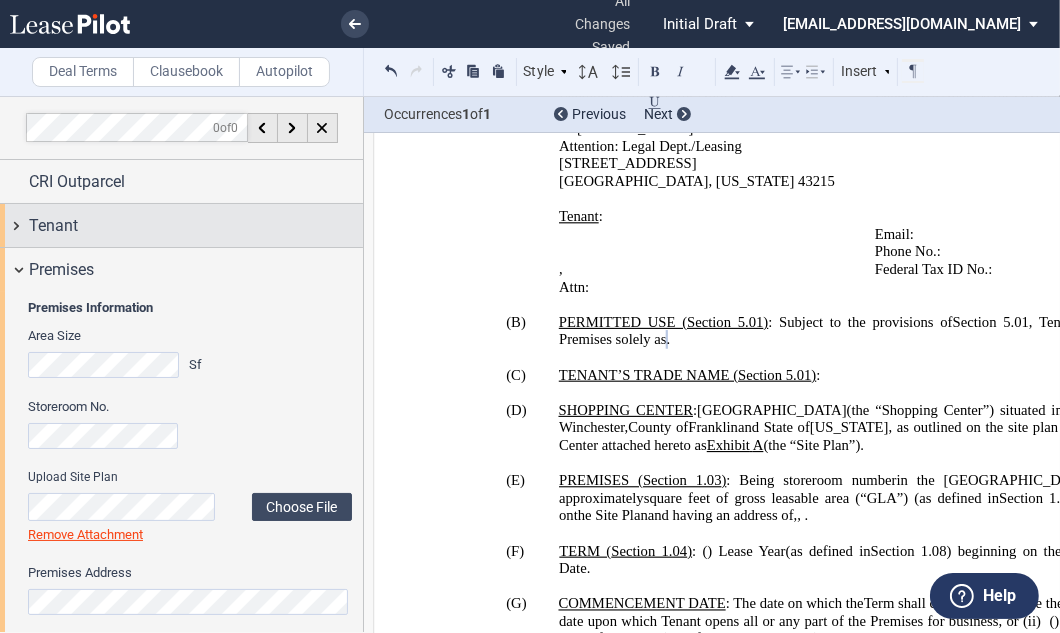 click on "Tenant" at bounding box center [196, 226] 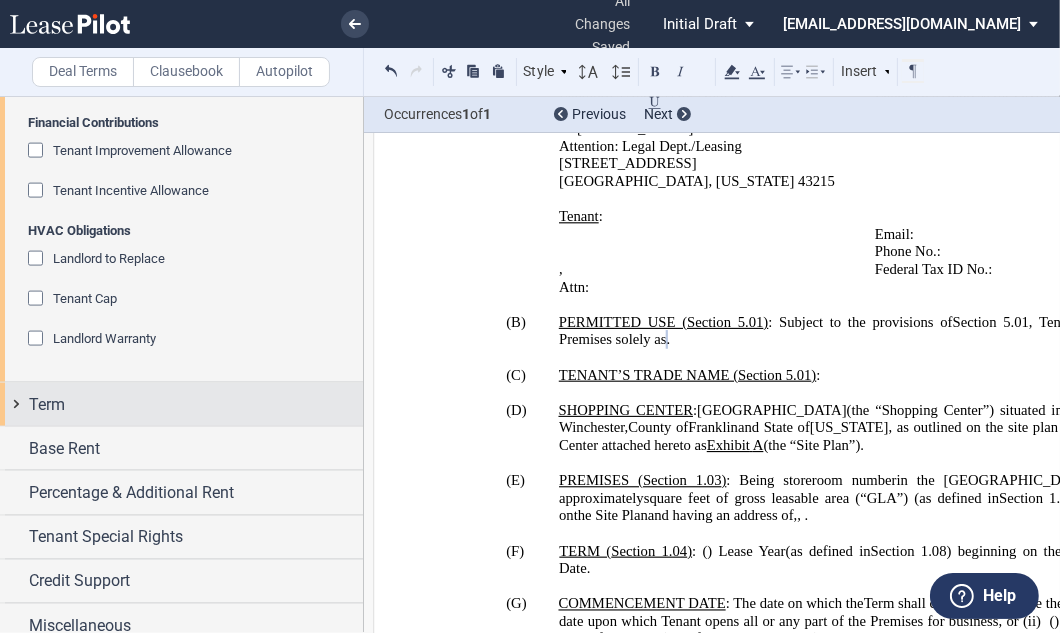 scroll, scrollTop: 2473, scrollLeft: 0, axis: vertical 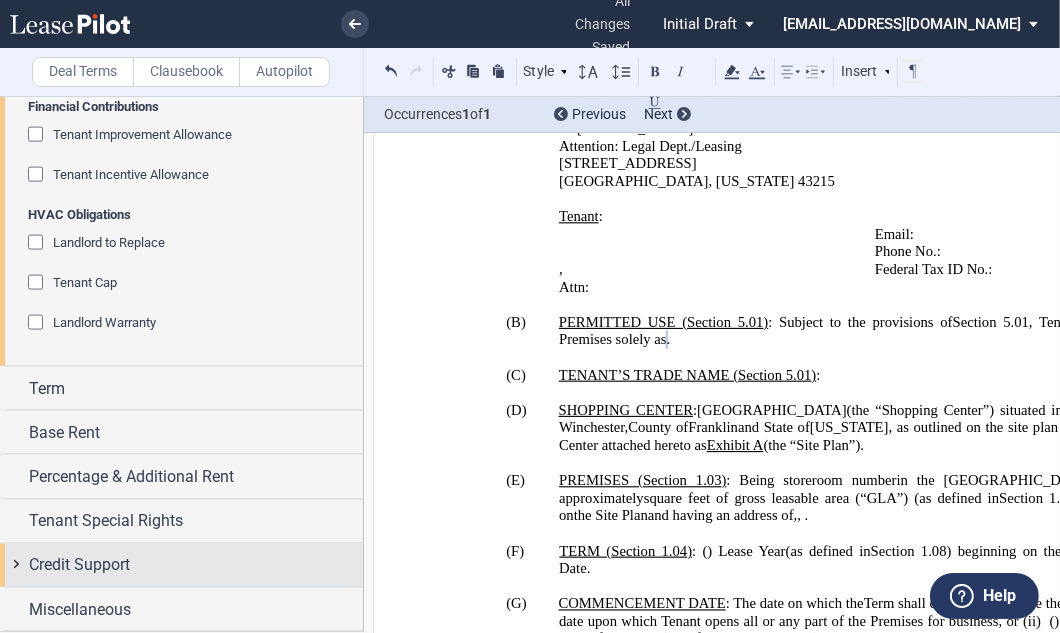 click on "Credit Support" at bounding box center (196, 565) 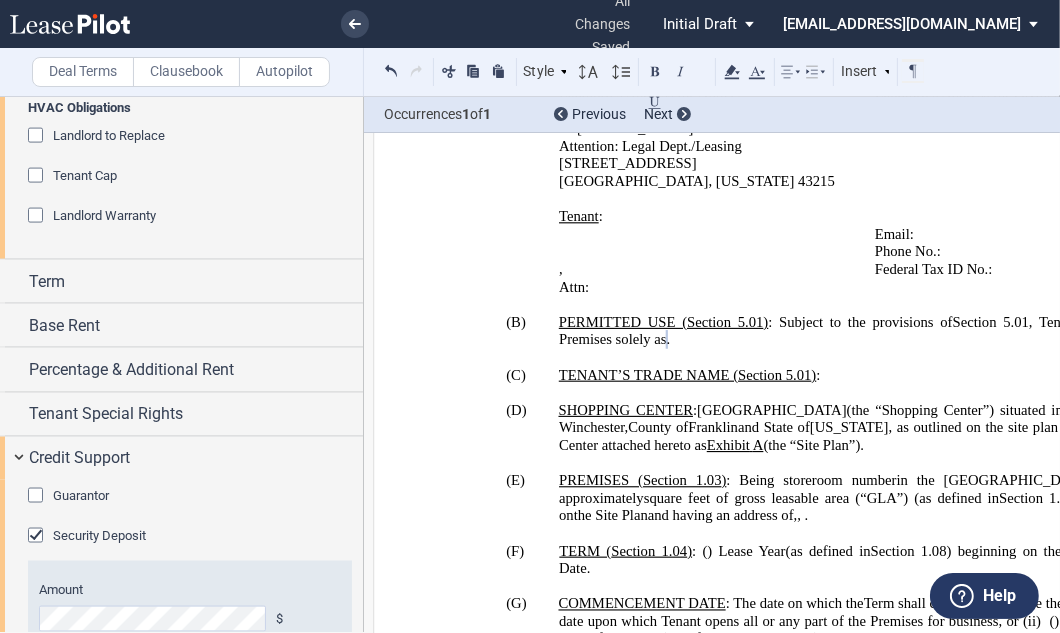 scroll, scrollTop: 2676, scrollLeft: 0, axis: vertical 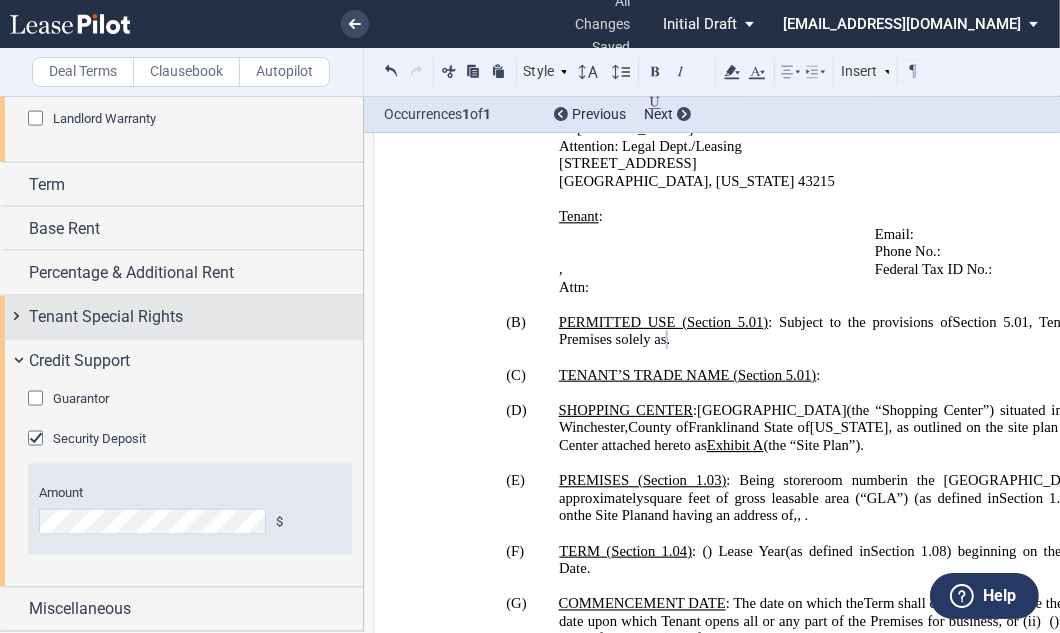 click on "Tenant Special Rights" at bounding box center [196, 317] 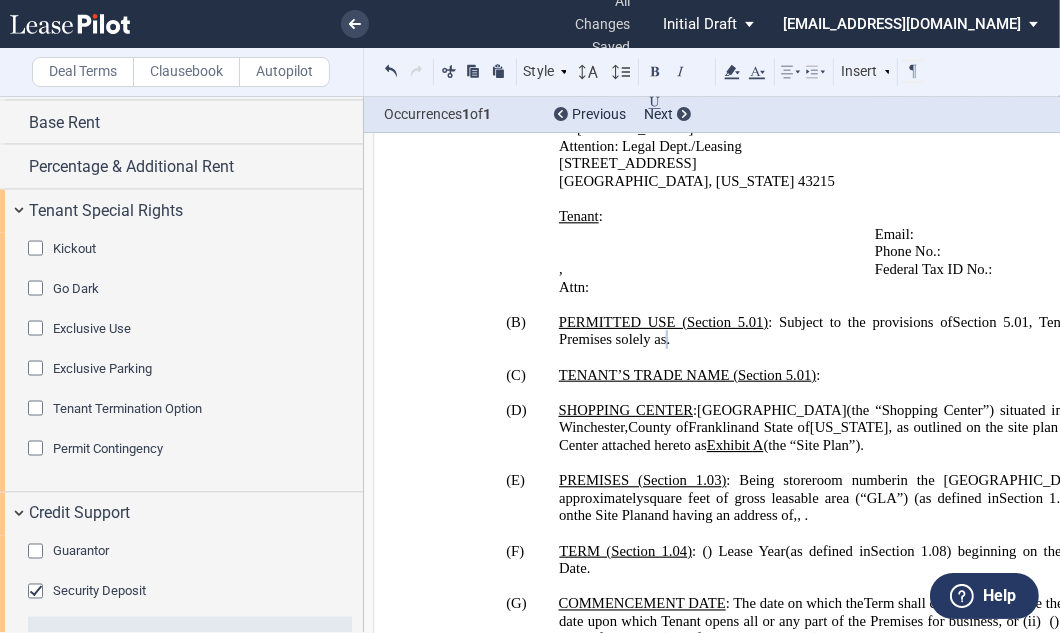 click on "Exclusive Use" at bounding box center (92, 328) 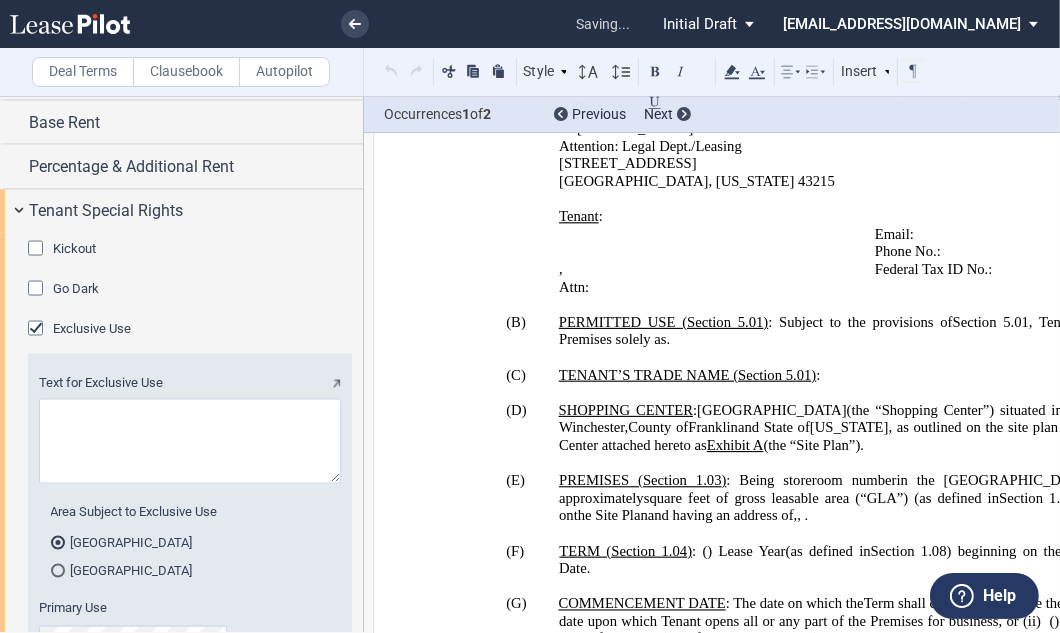scroll, scrollTop: 2265, scrollLeft: 0, axis: vertical 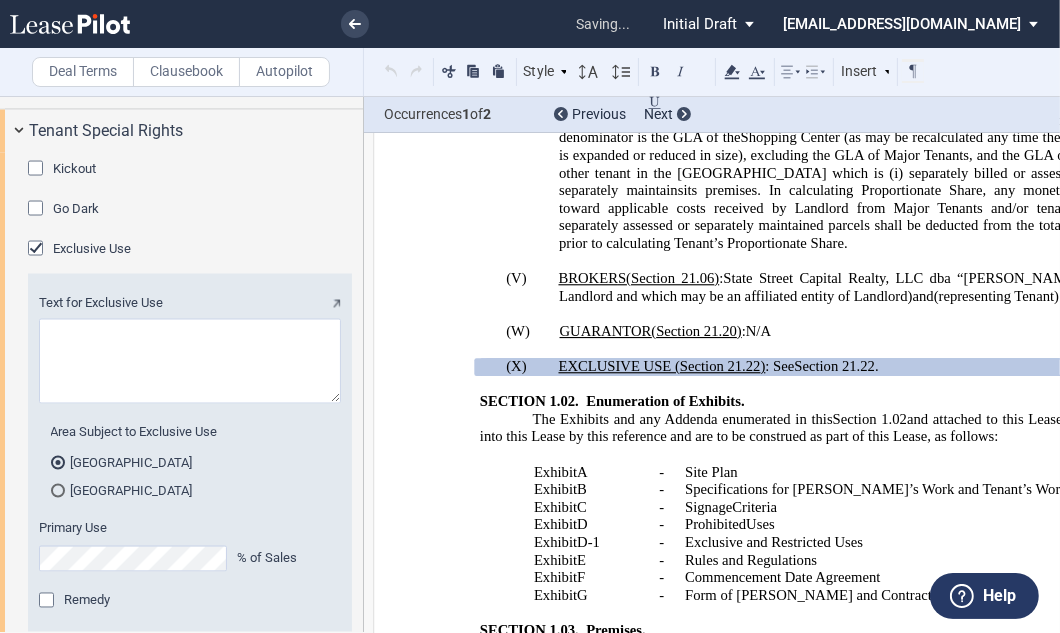 click on "[GEOGRAPHIC_DATA]" at bounding box center [190, 491] 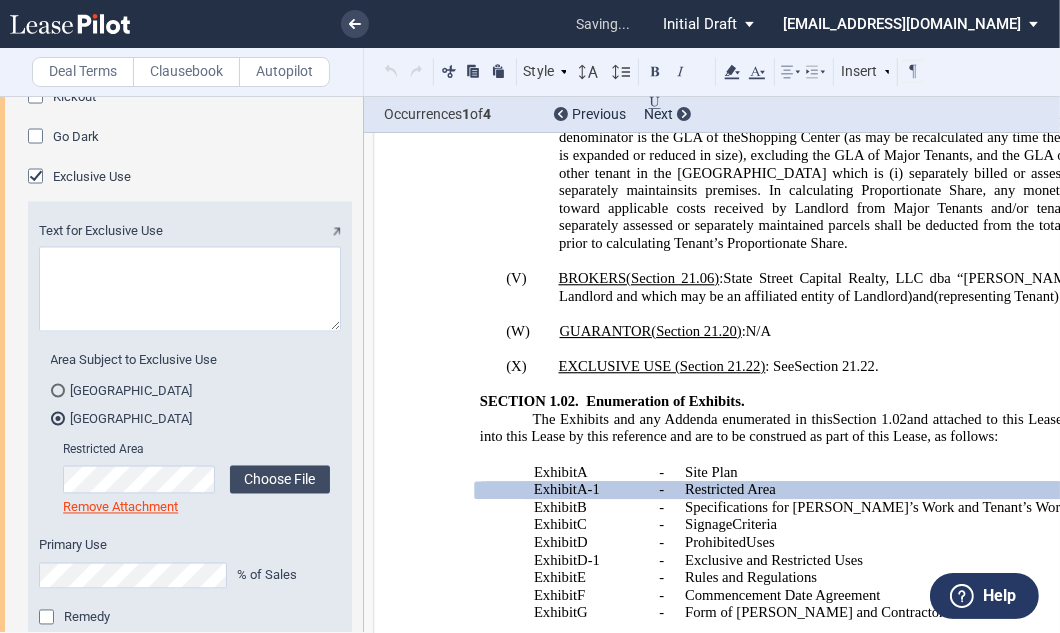 scroll, scrollTop: 2916, scrollLeft: 0, axis: vertical 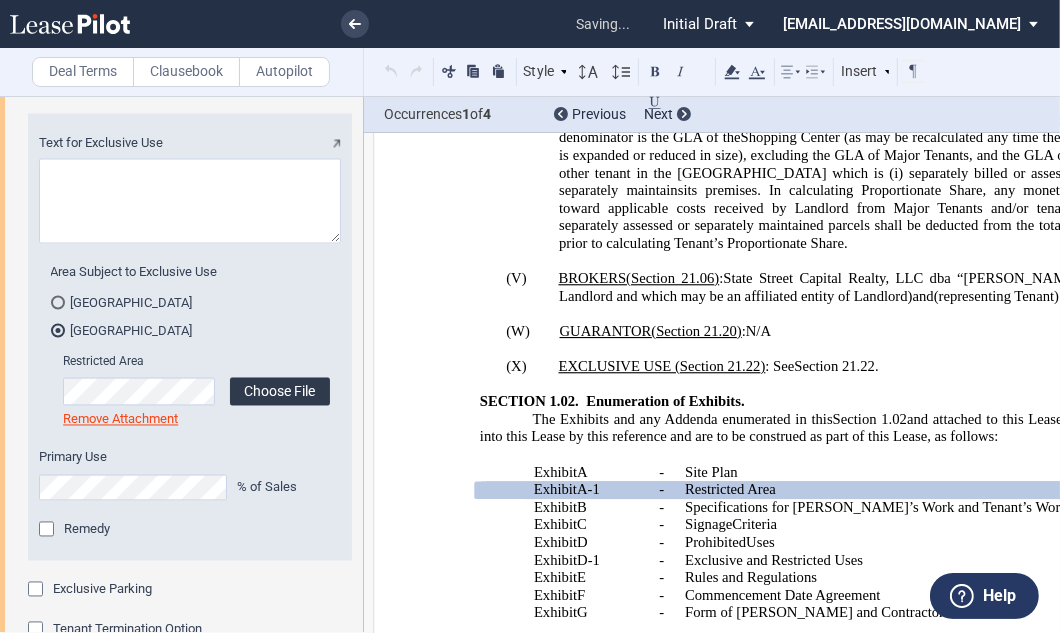 click on "Choose File" 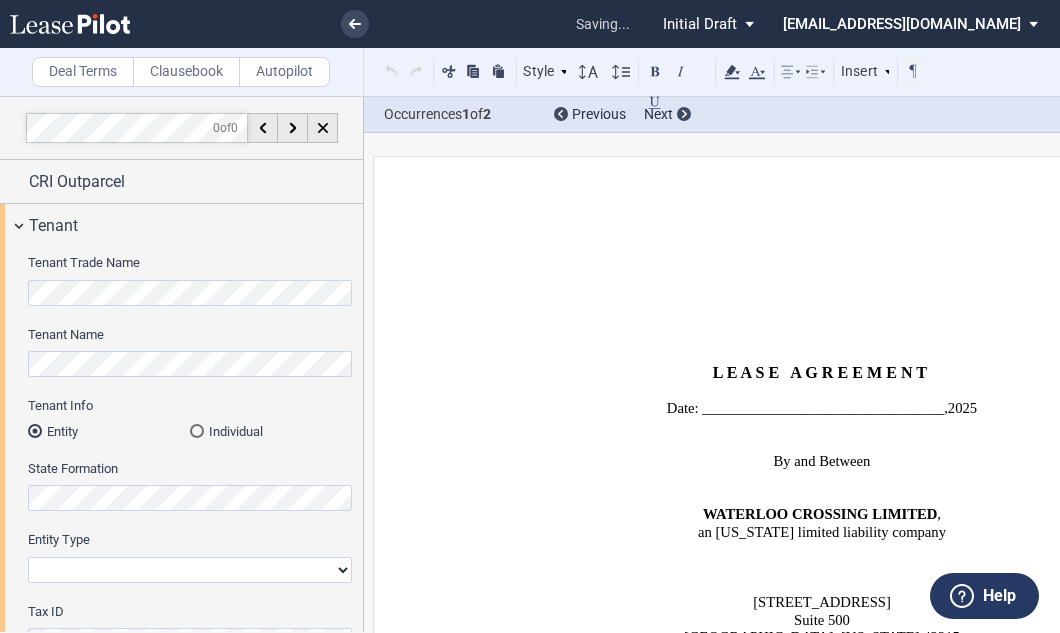 select on "natural expiration" 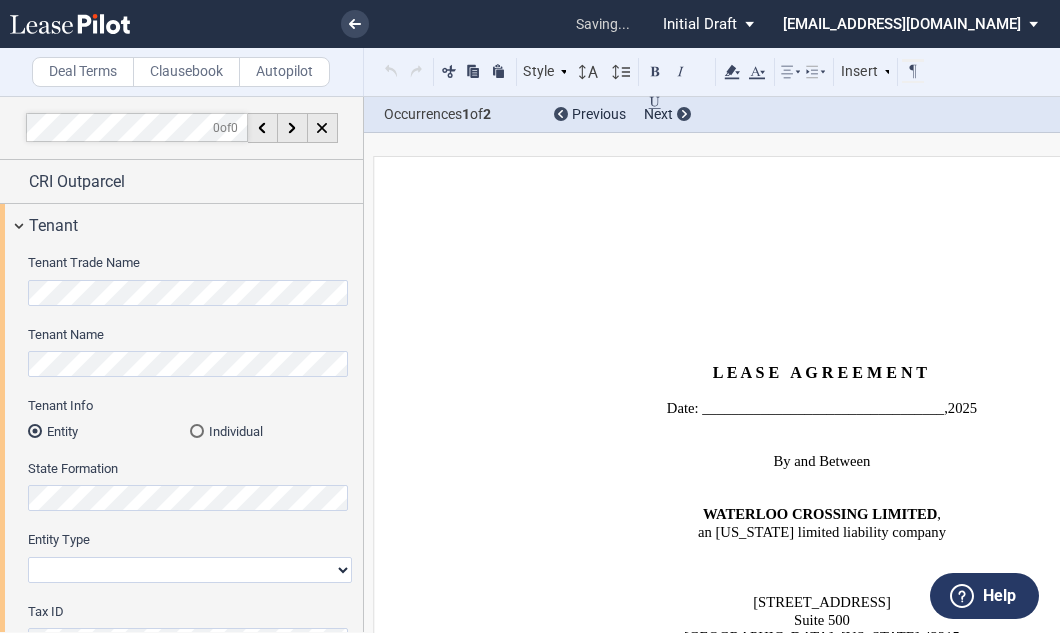 scroll, scrollTop: 0, scrollLeft: 0, axis: both 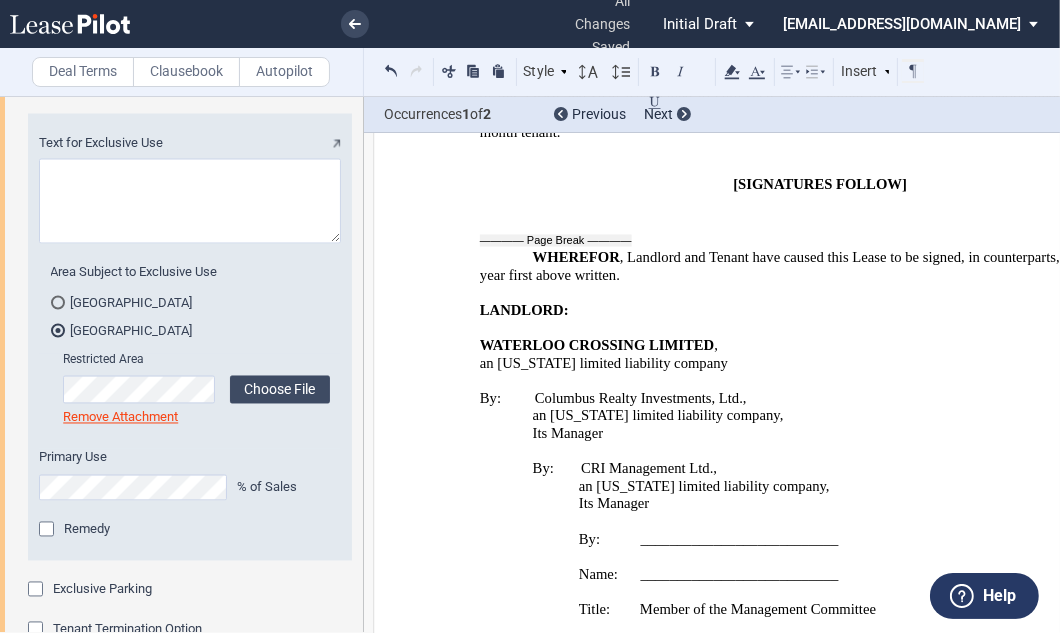 click on "Remove Attachment" 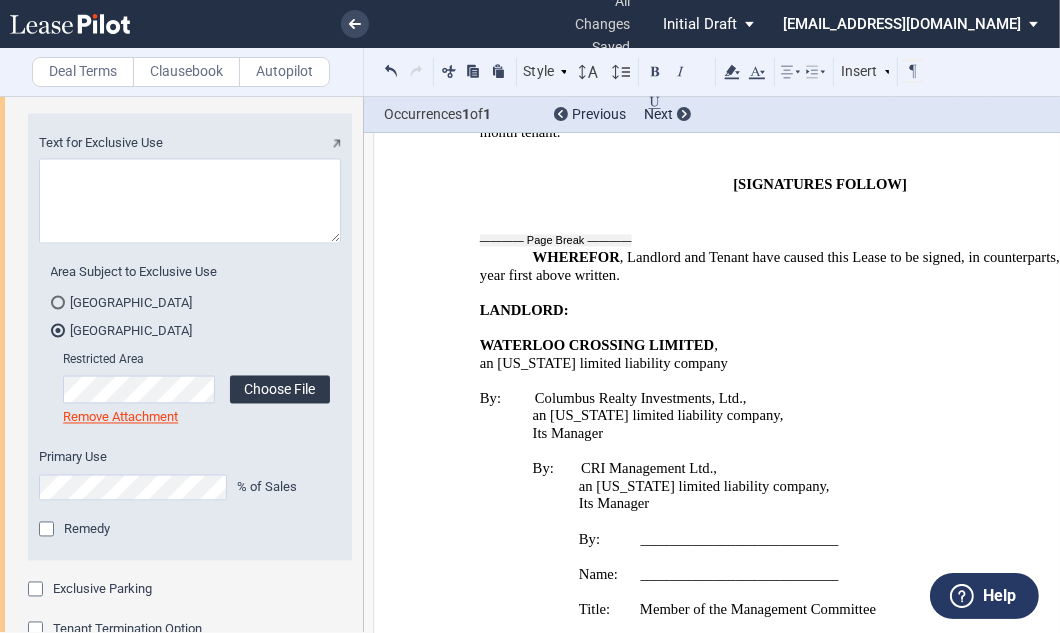click on "Choose File" 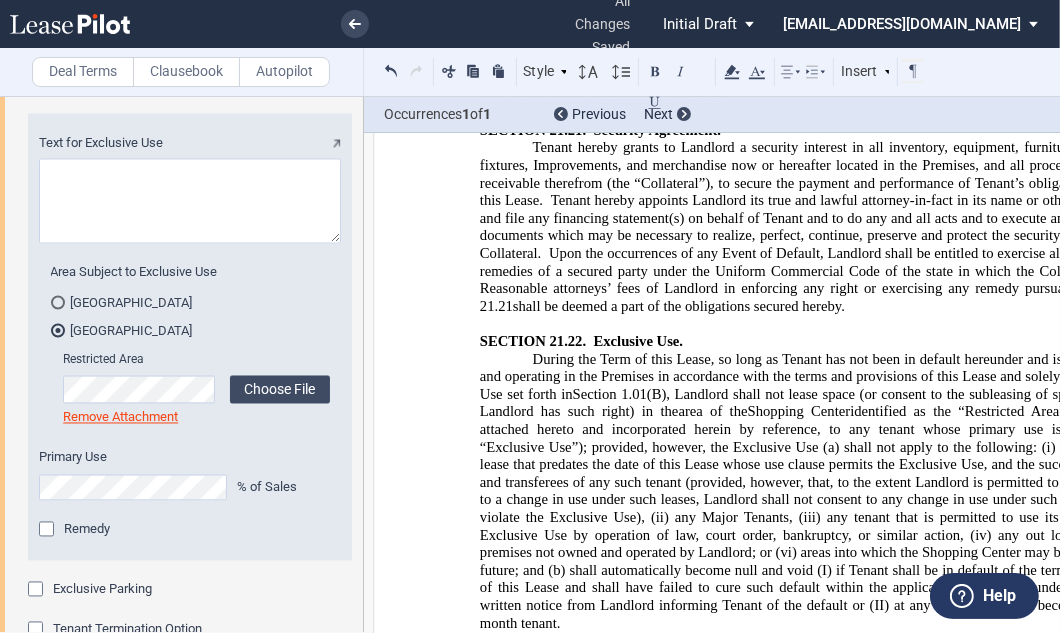 scroll, scrollTop: 30154, scrollLeft: 0, axis: vertical 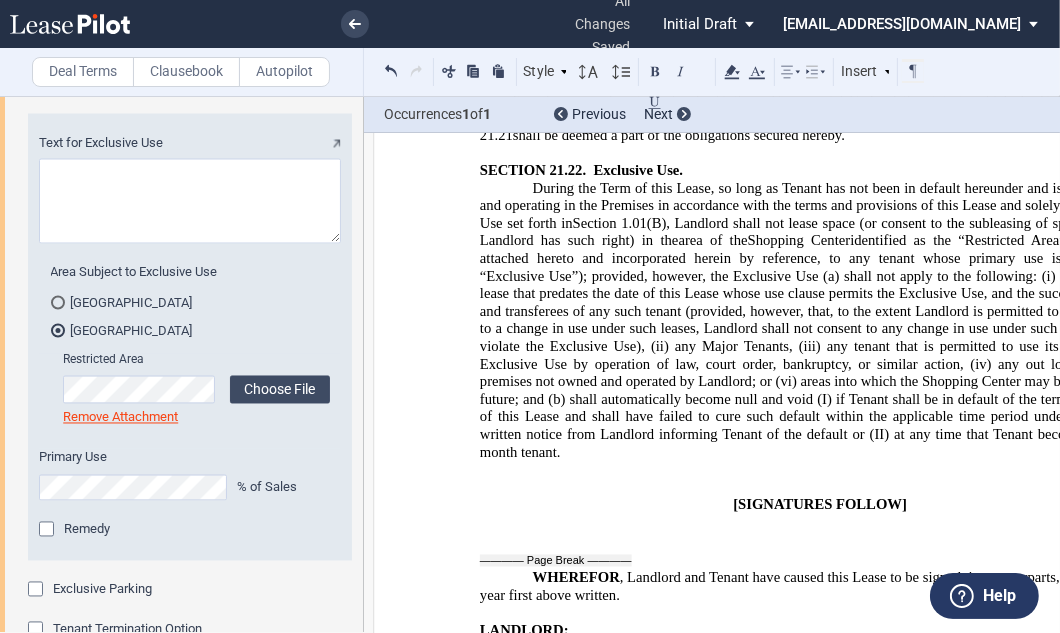 click on "RESTRICTED AREA" at bounding box center [822, 1946] 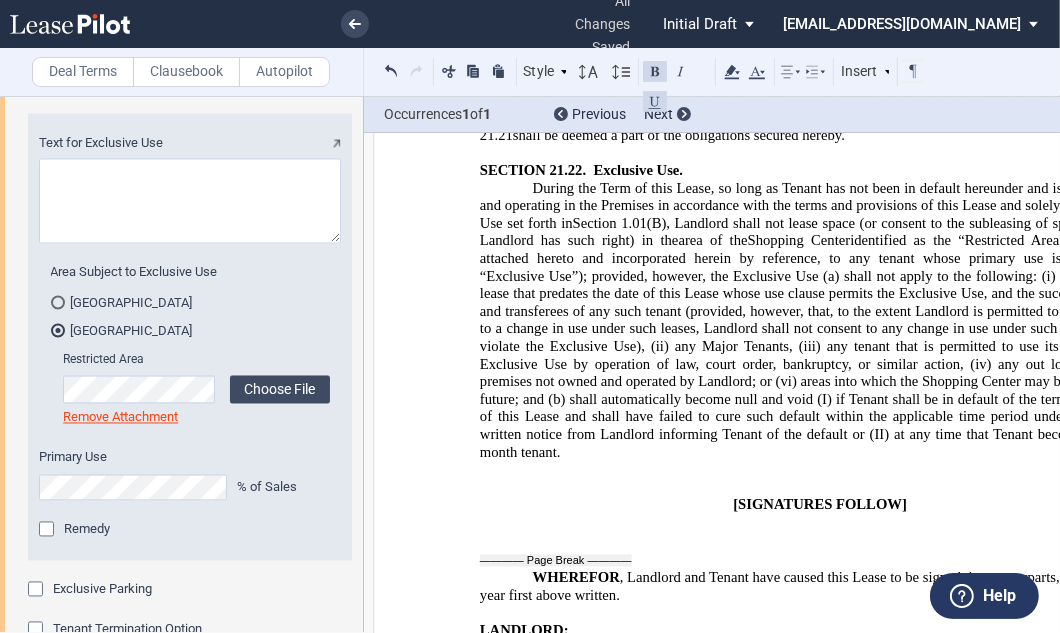 type 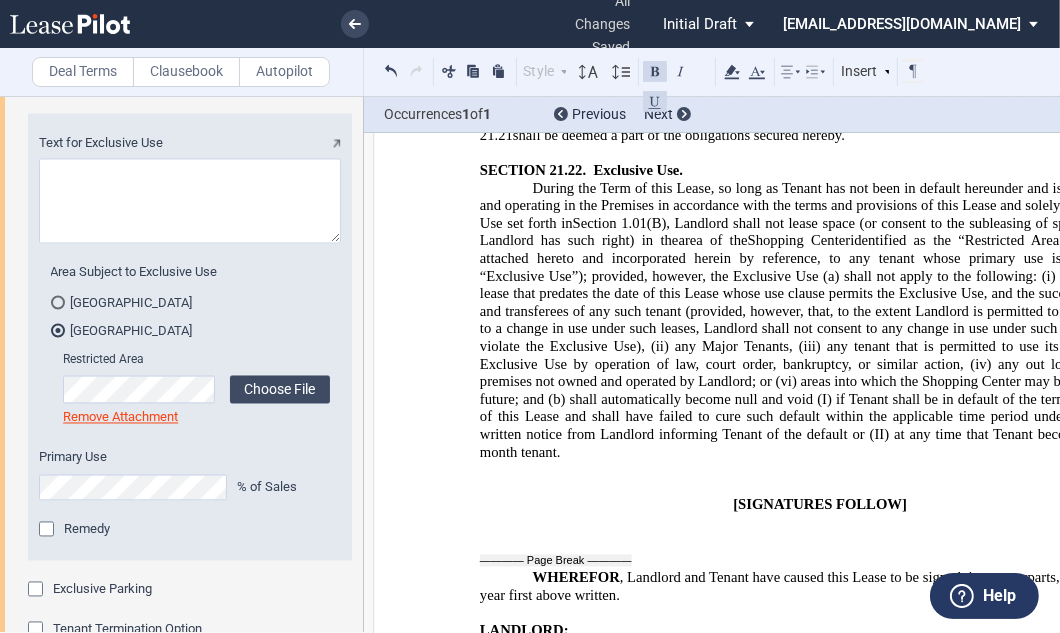 drag, startPoint x: 886, startPoint y: 407, endPoint x: 756, endPoint y: 404, distance: 130.0346 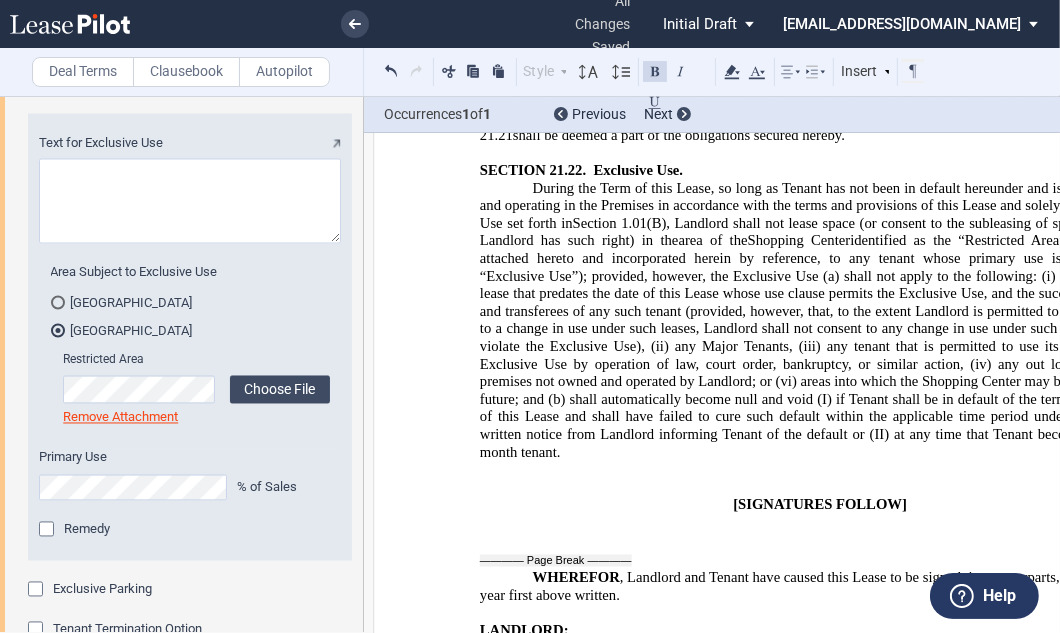 type 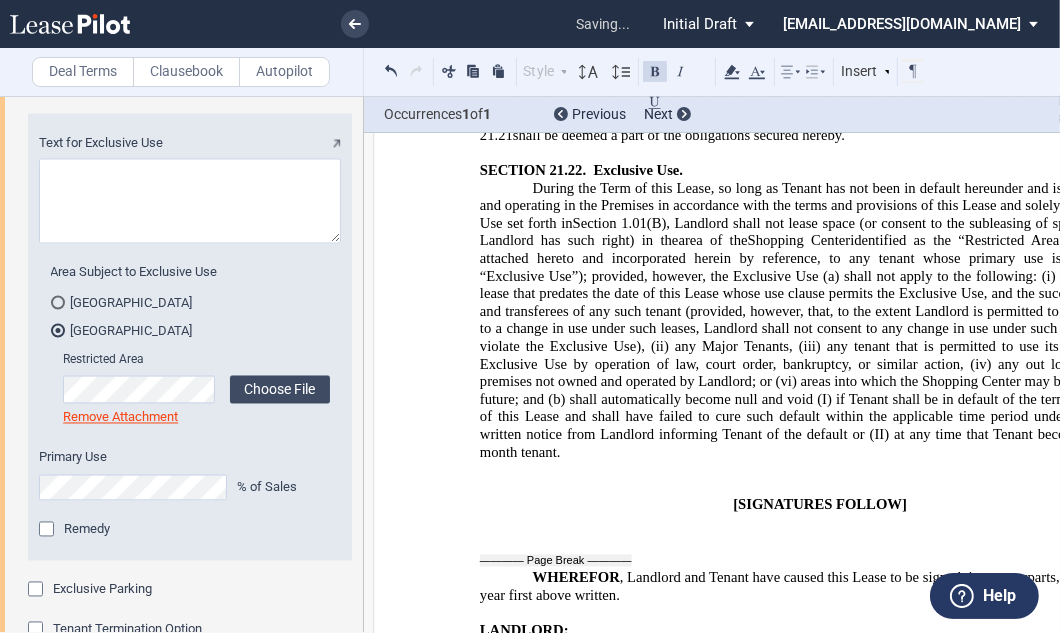 drag, startPoint x: 881, startPoint y: 315, endPoint x: 757, endPoint y: 252, distance: 139.0863 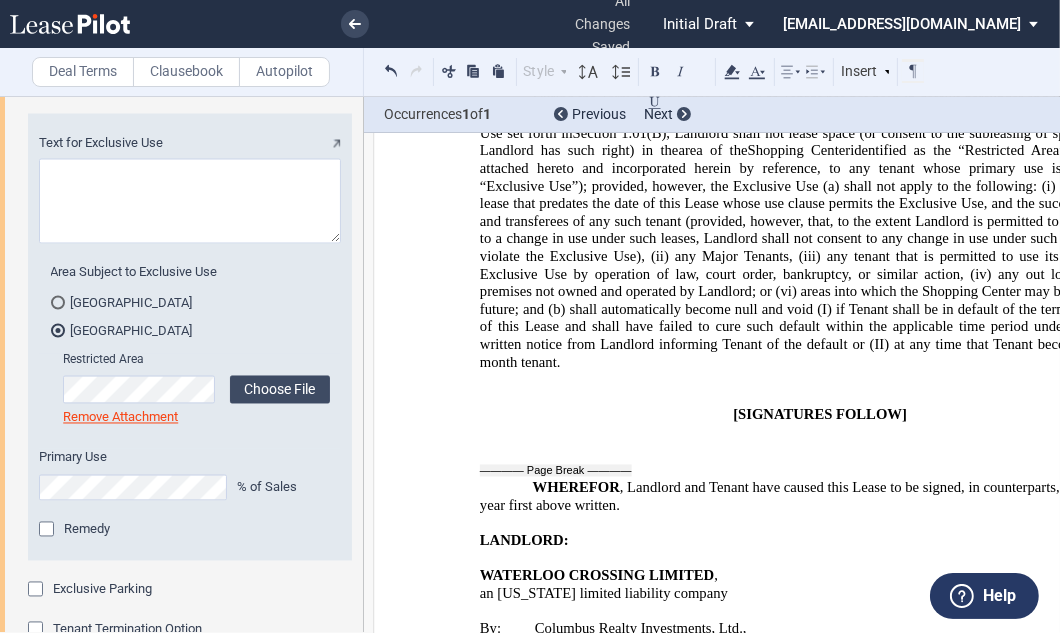 scroll, scrollTop: 30074, scrollLeft: 0, axis: vertical 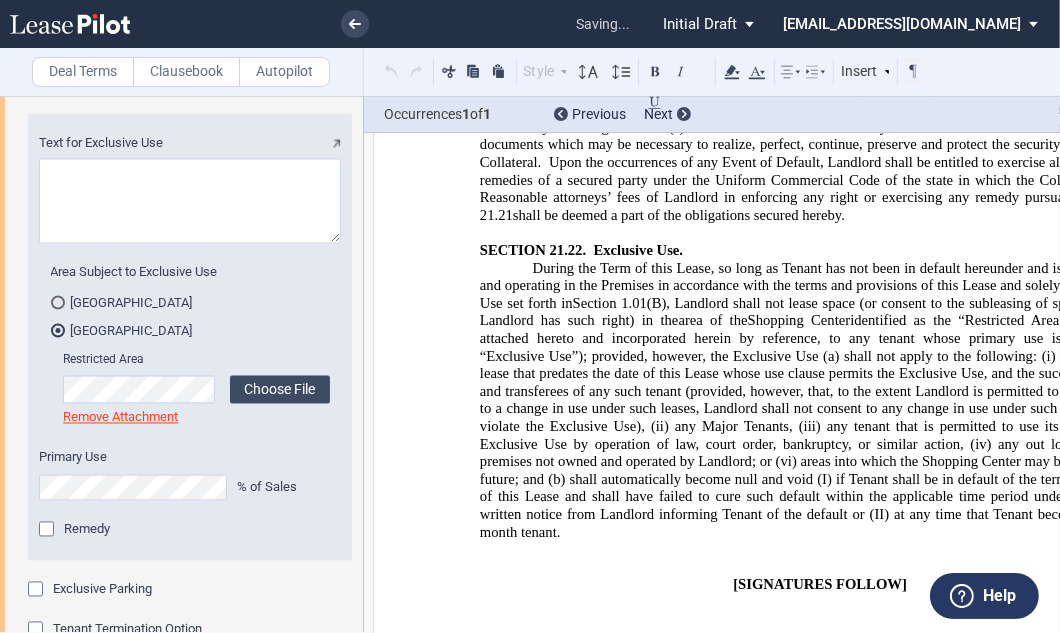 click at bounding box center [561, 1848] 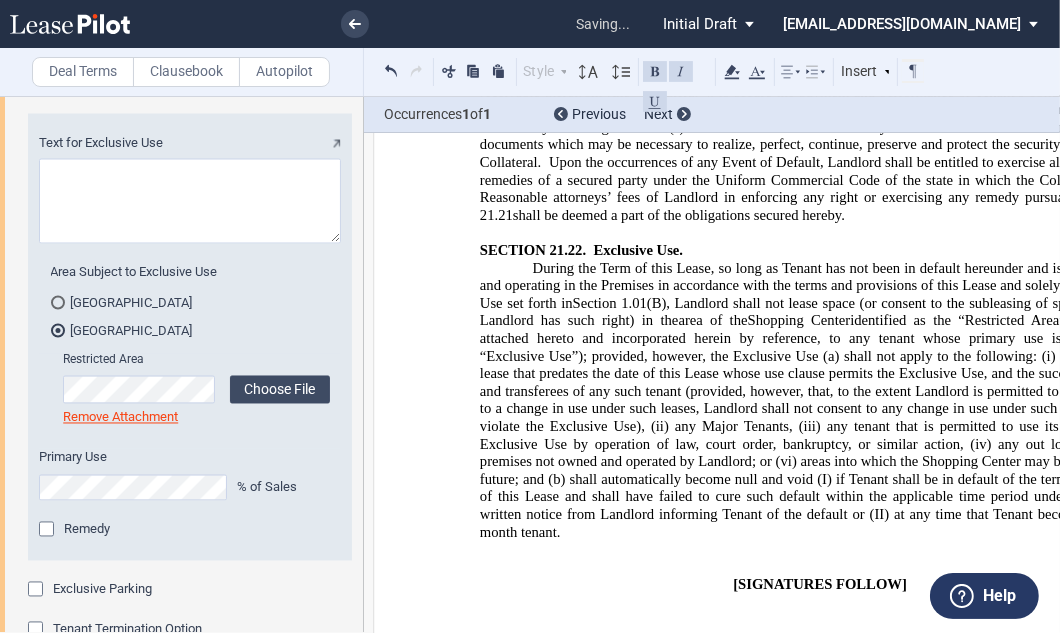 click on "EXHIBIT  @-
SITE PLAN
[Insert Here]" at bounding box center (822, 2391) 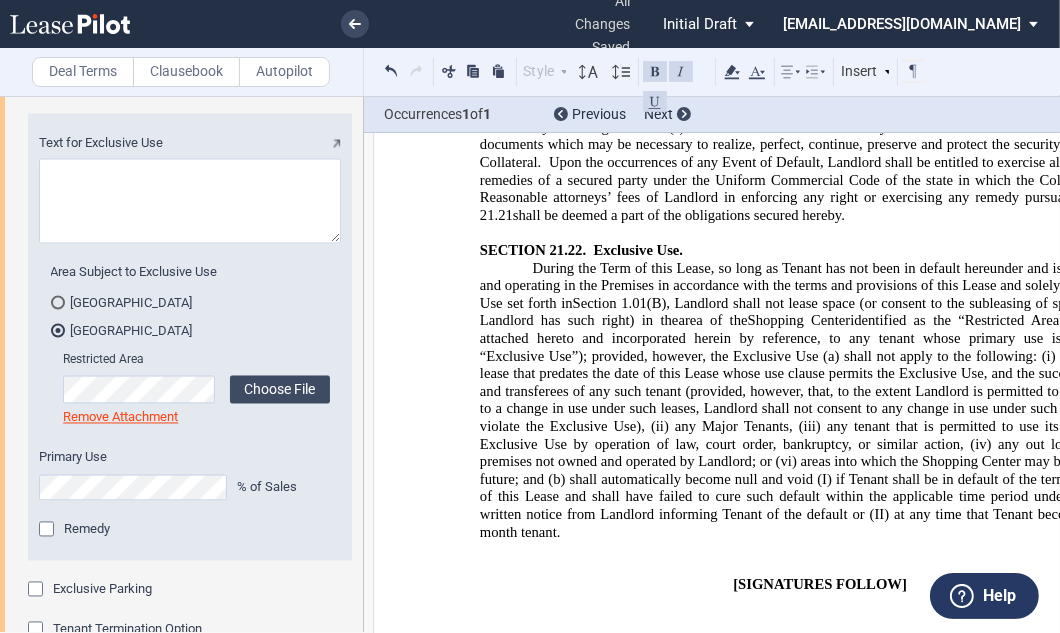 click on "@-" 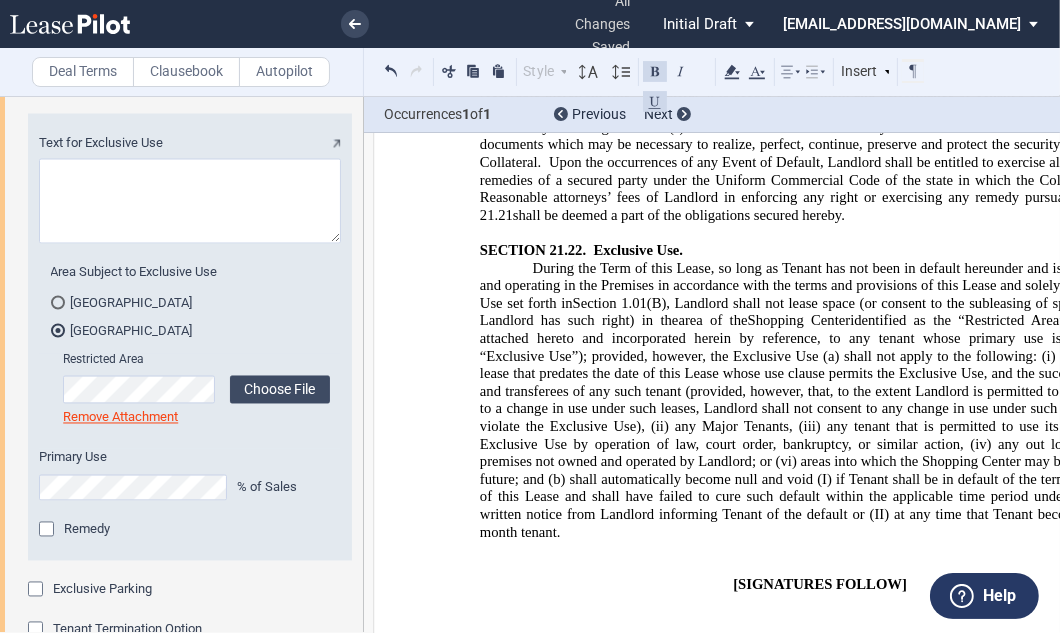 click on "Text for Exclusive Use" at bounding box center (190, 201) 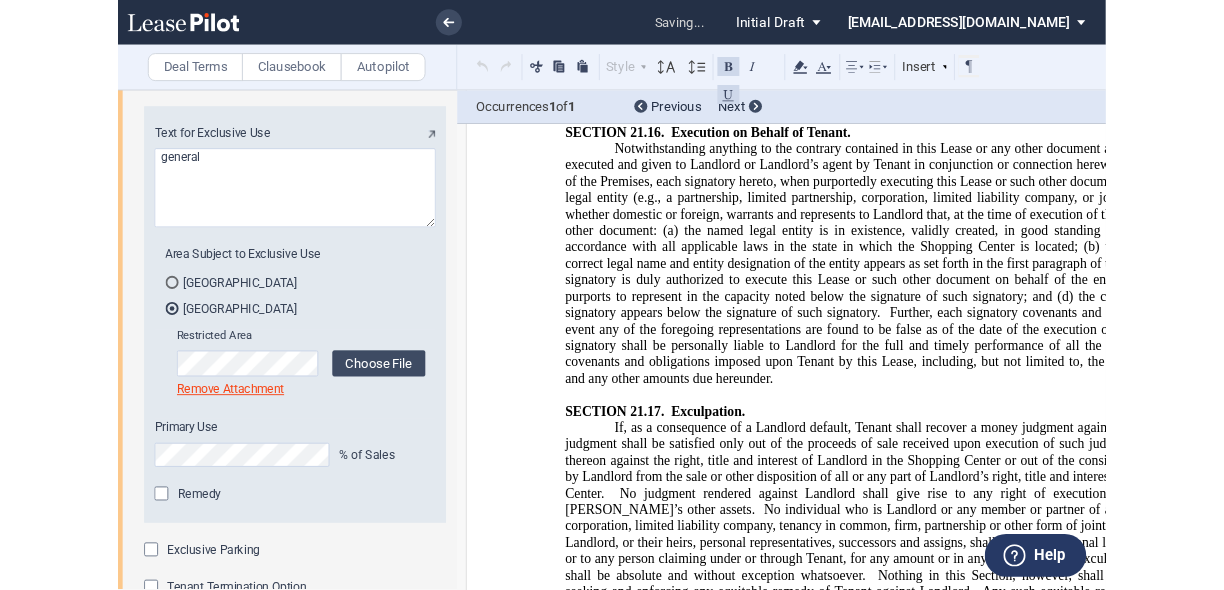 scroll, scrollTop: 28649, scrollLeft: 0, axis: vertical 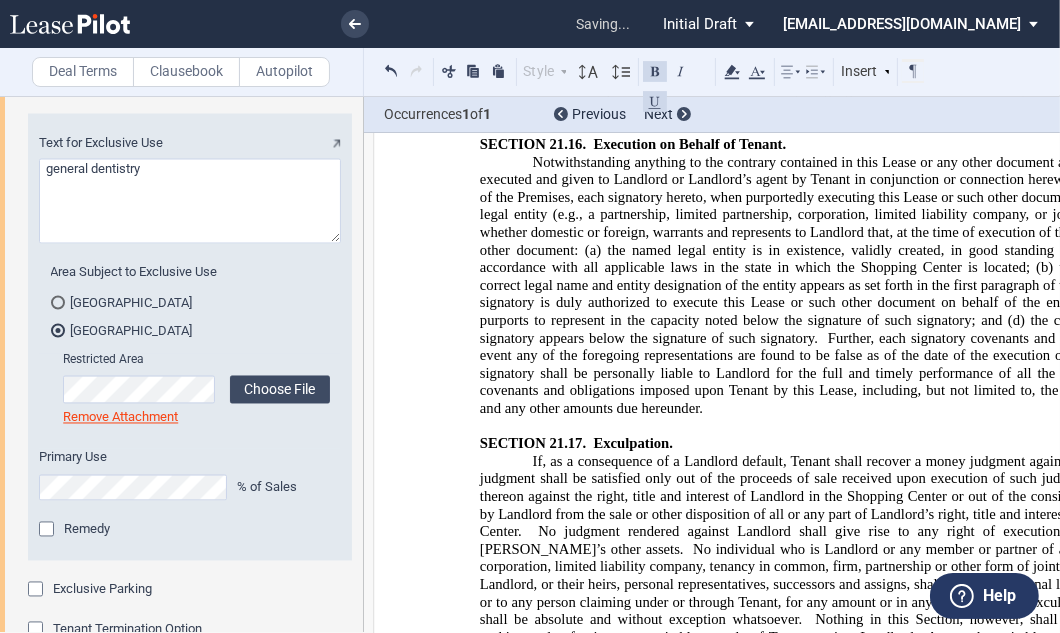 type on "general dentistry" 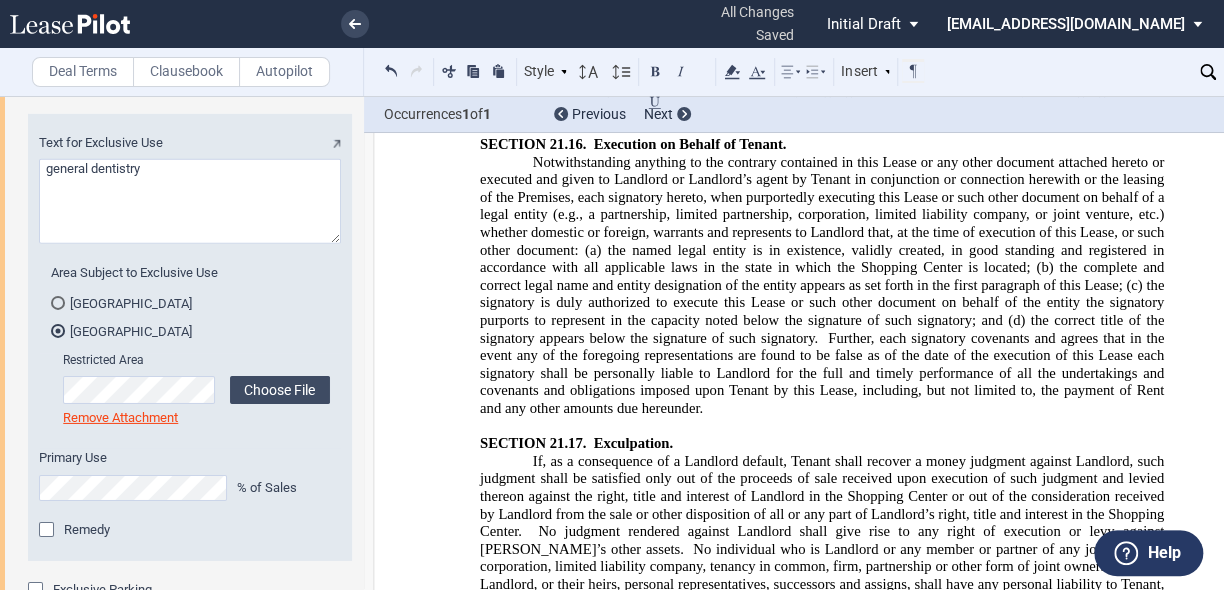 click on ", attached hereto and incorporated herein by reference" 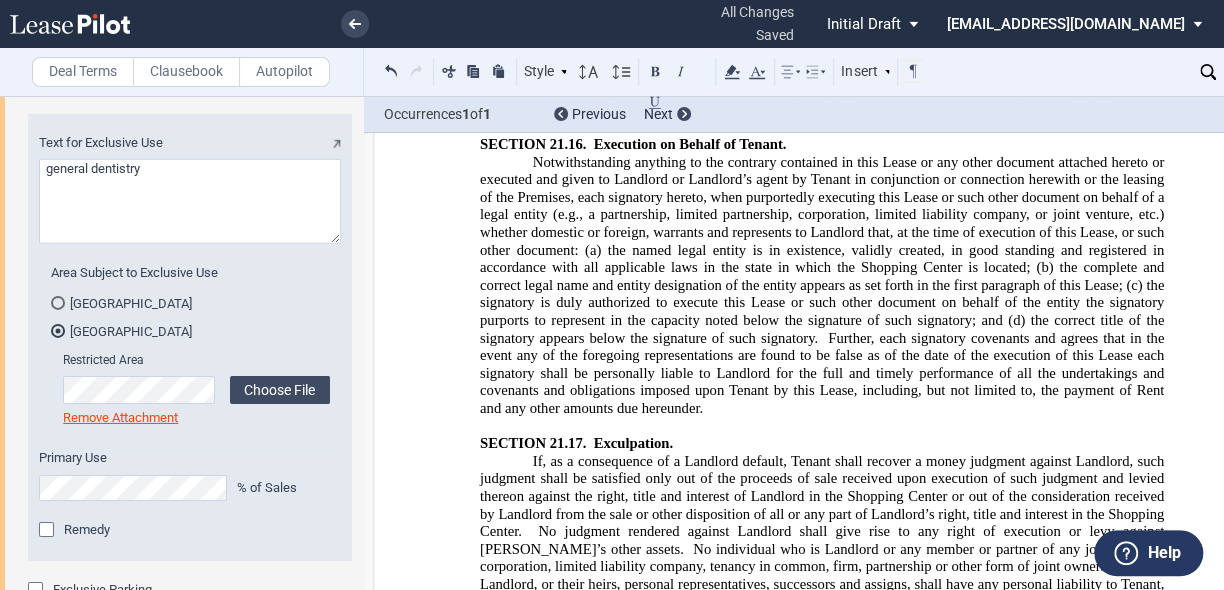 type 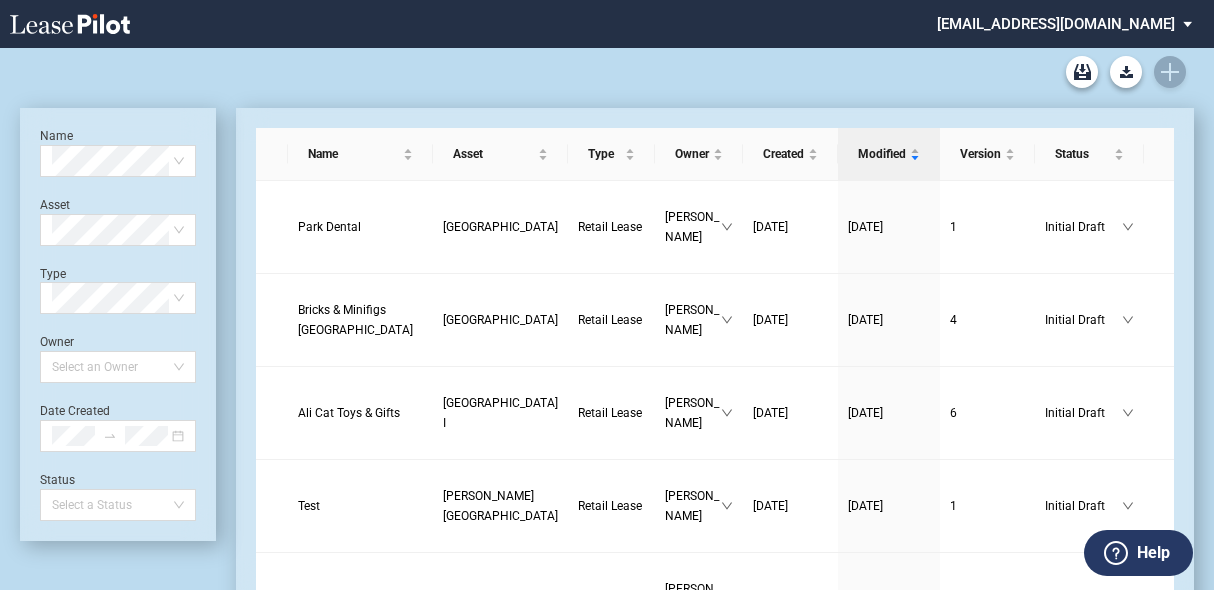 scroll, scrollTop: 0, scrollLeft: 0, axis: both 